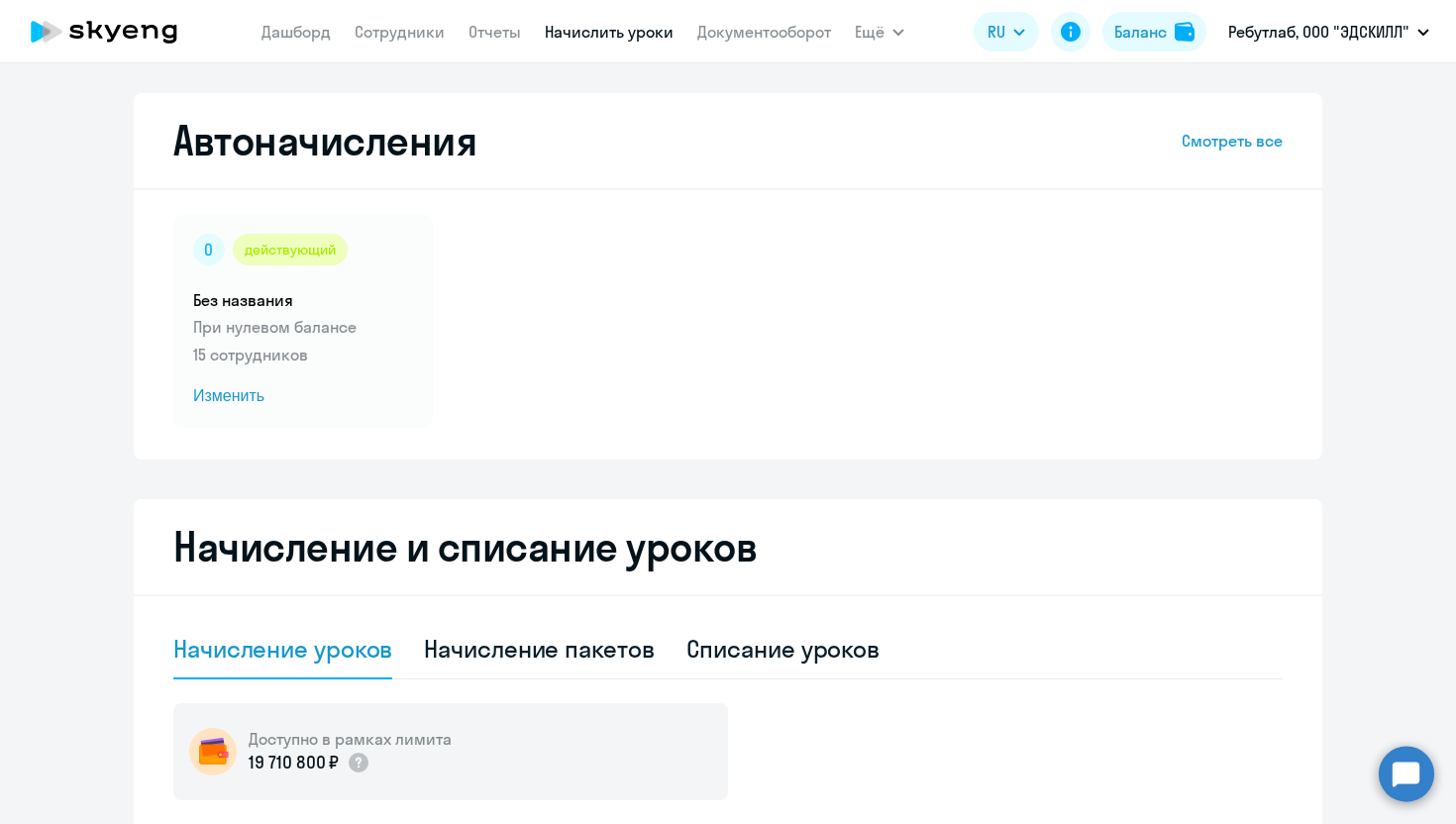 select on "10" 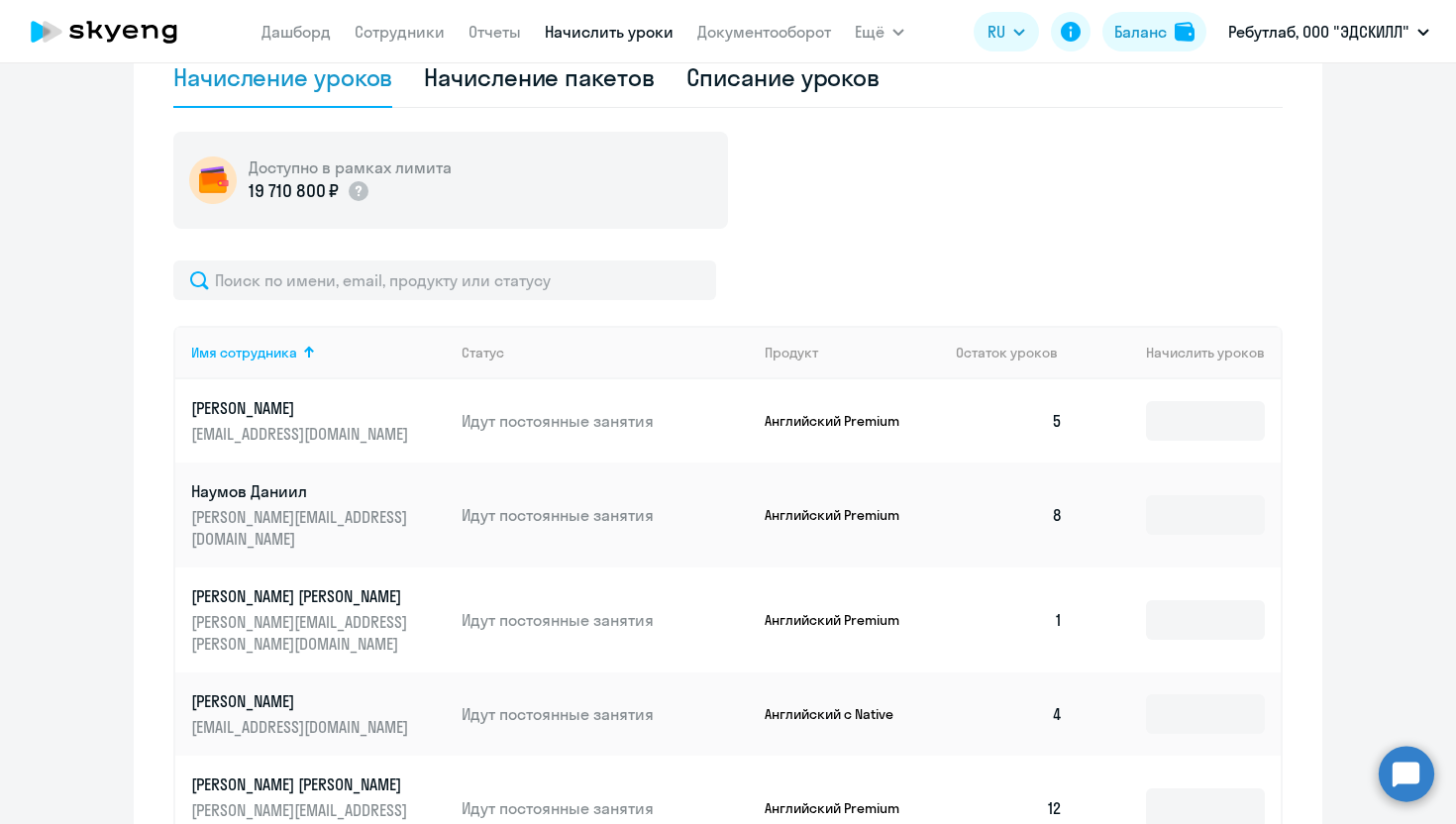 scroll, scrollTop: 709, scrollLeft: 0, axis: vertical 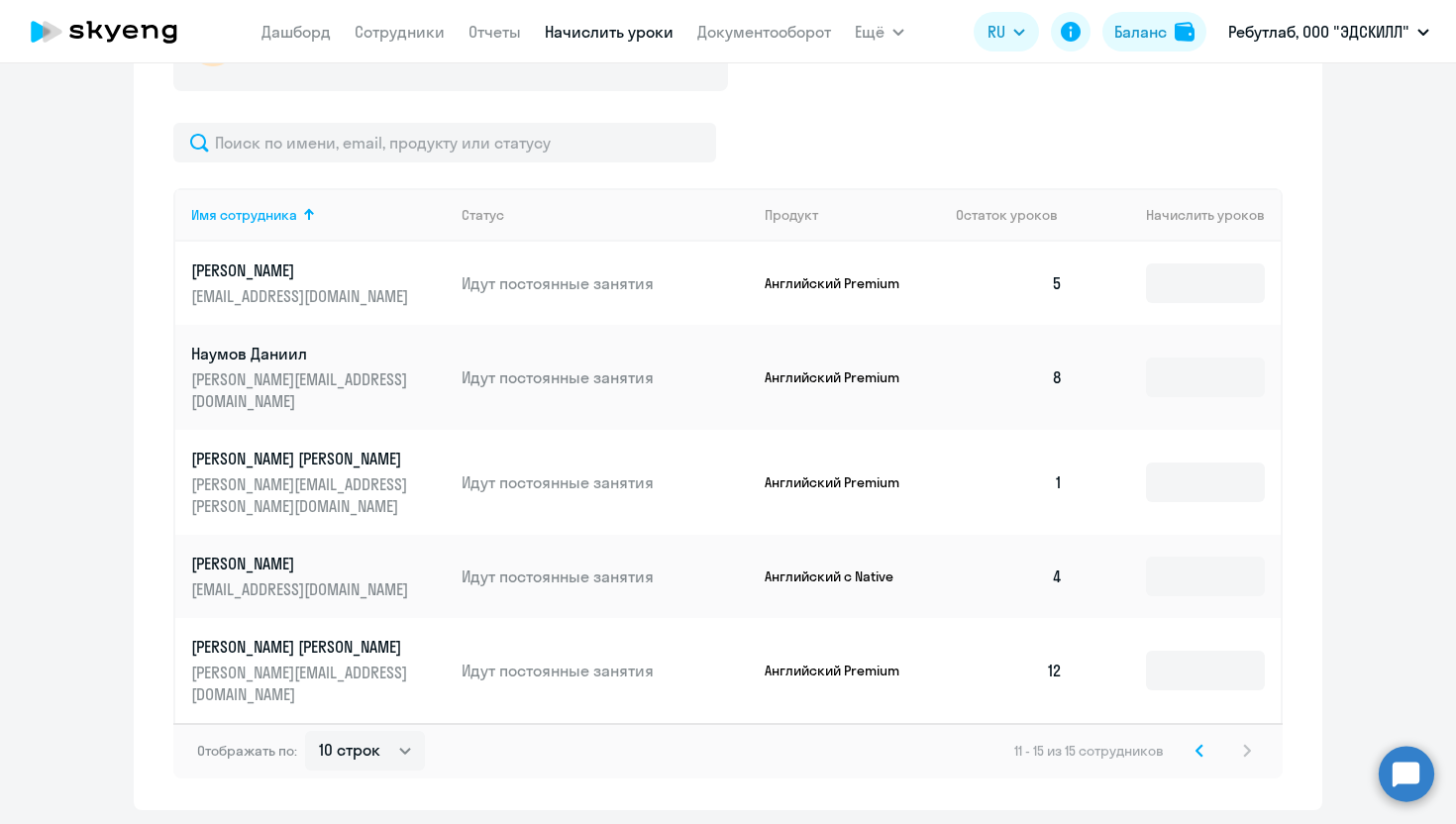 click 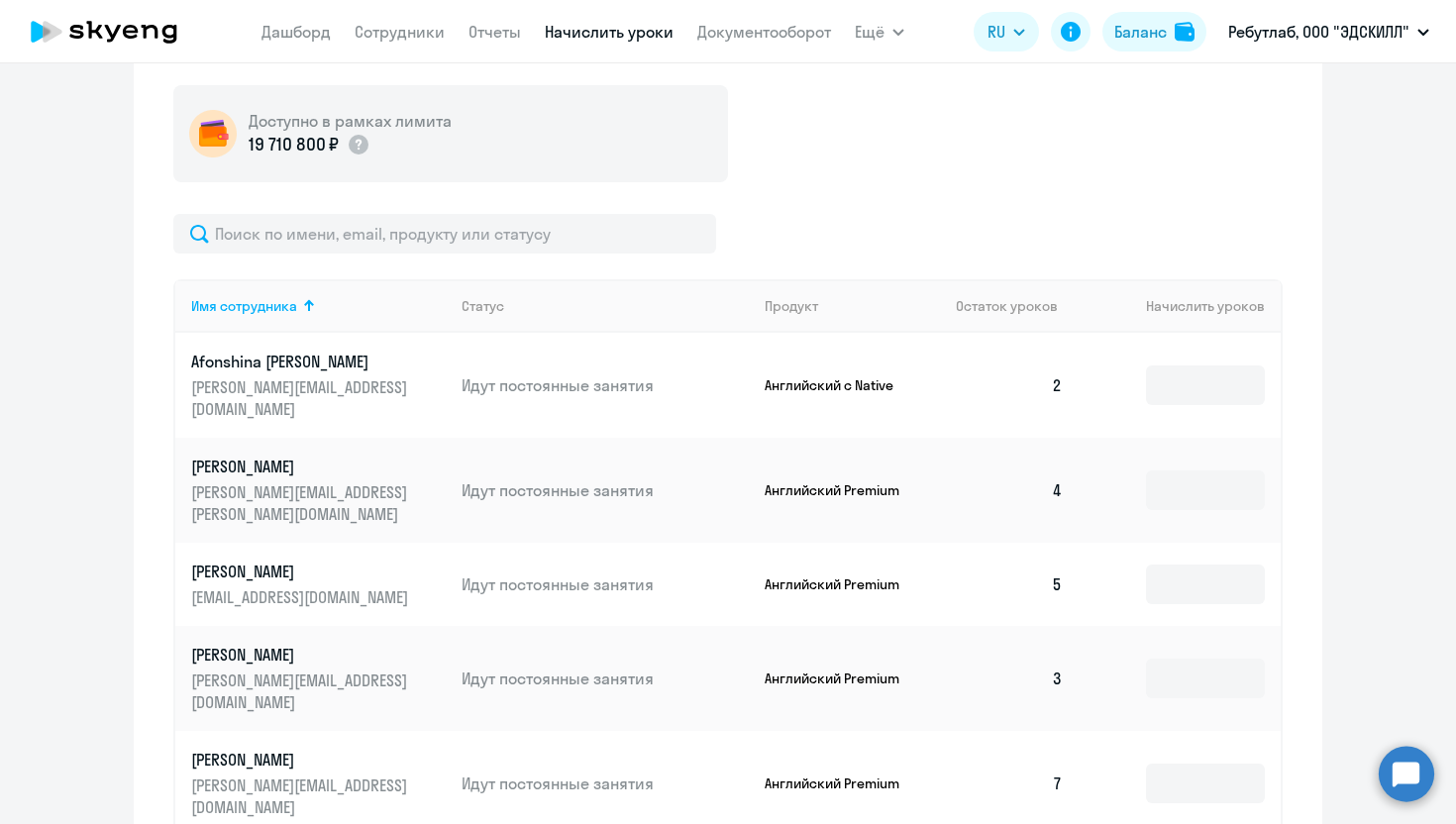 scroll, scrollTop: 605, scrollLeft: 0, axis: vertical 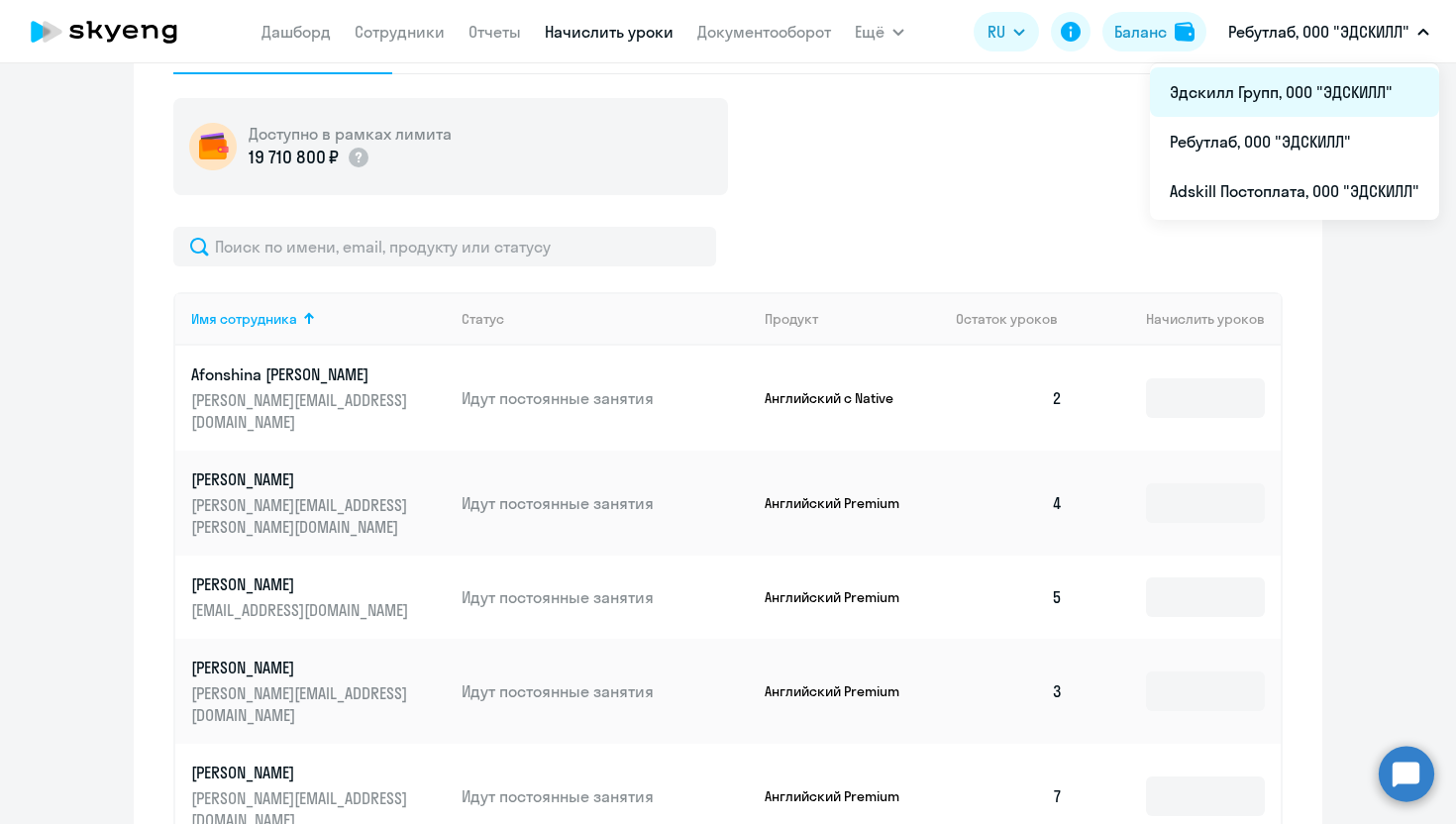 click on "Эдскилл Групп, ООО "ЭДСКИЛЛ"" at bounding box center (1295, 92) 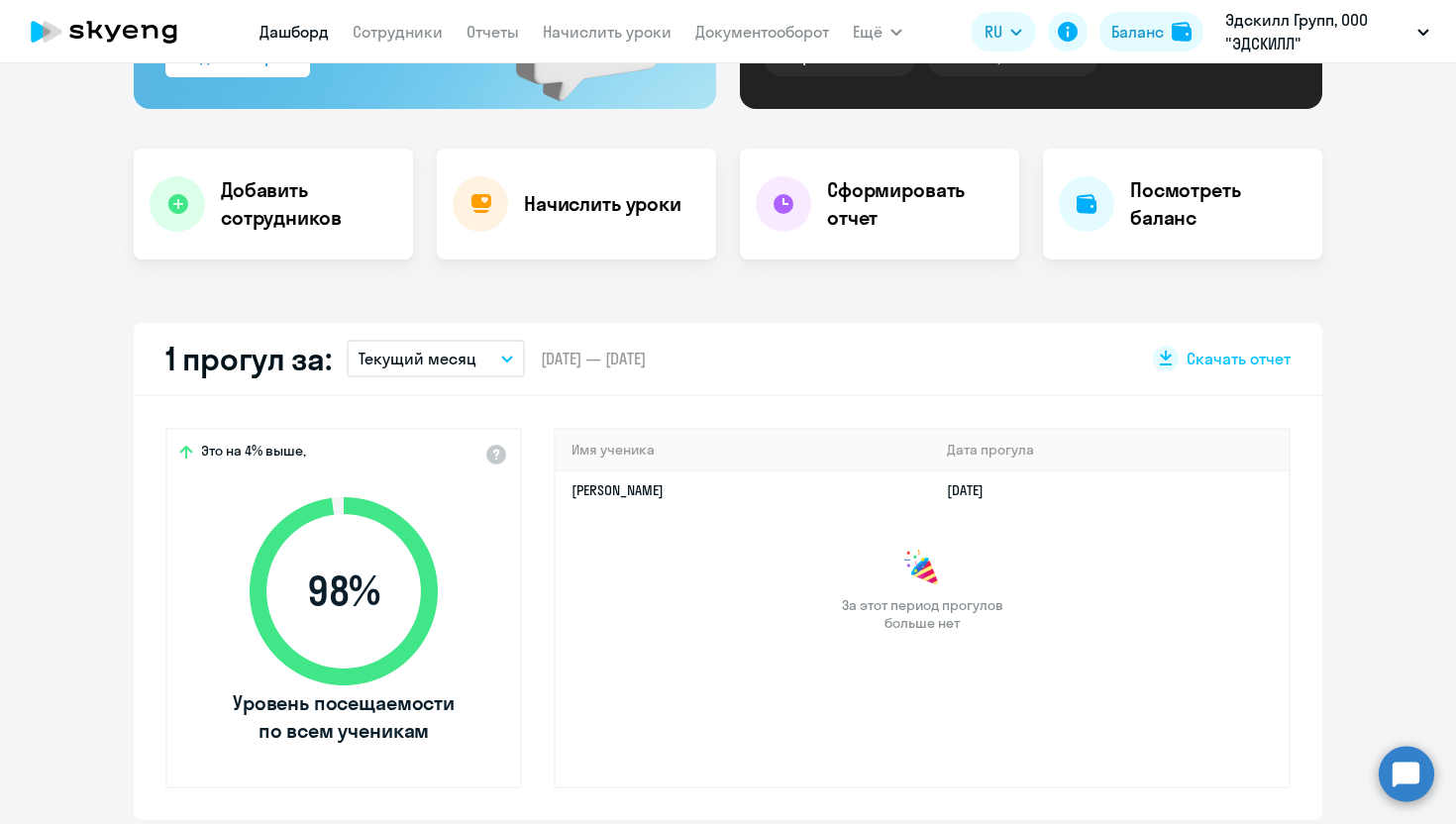 scroll, scrollTop: 0, scrollLeft: 0, axis: both 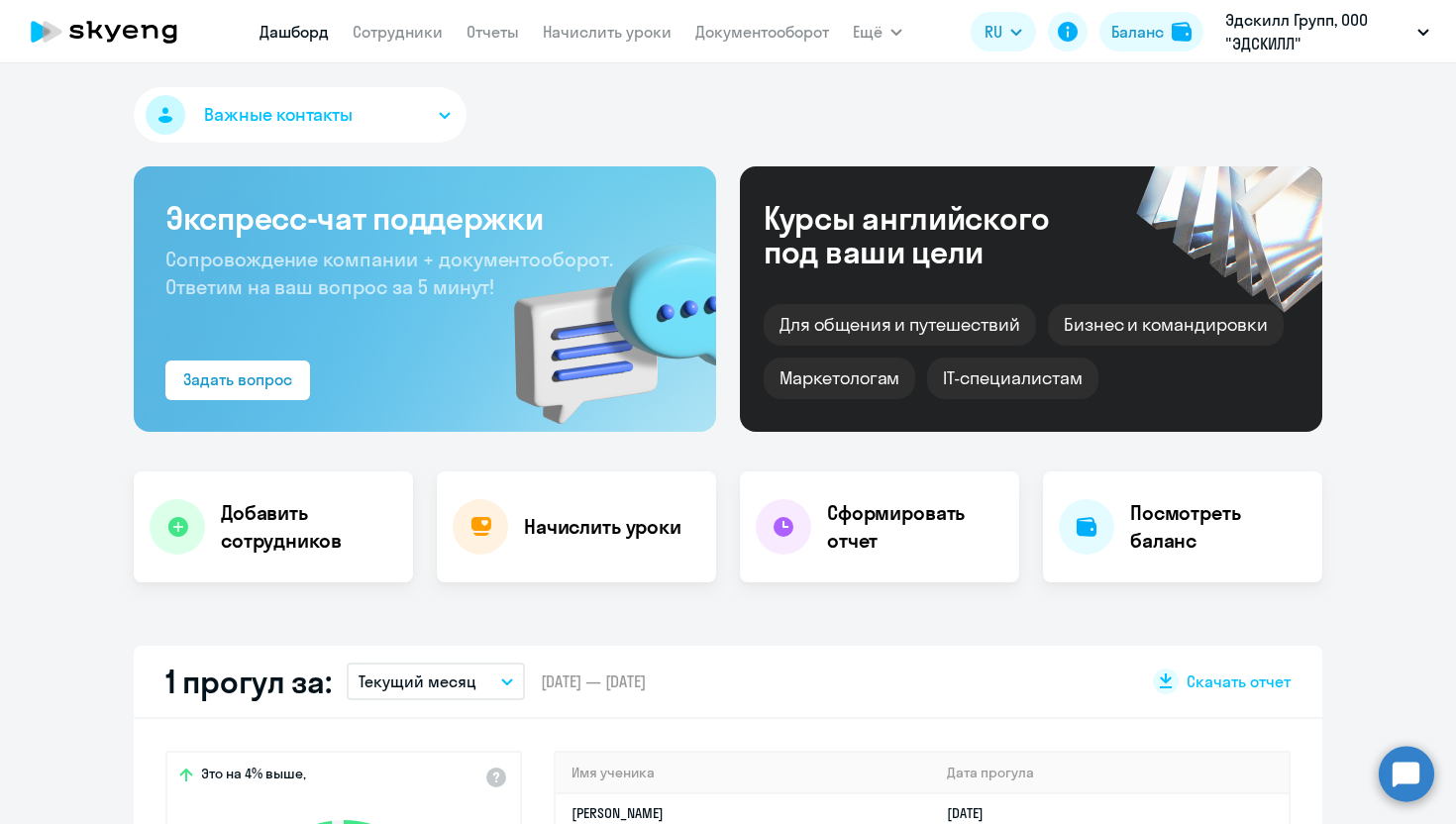 select on "30" 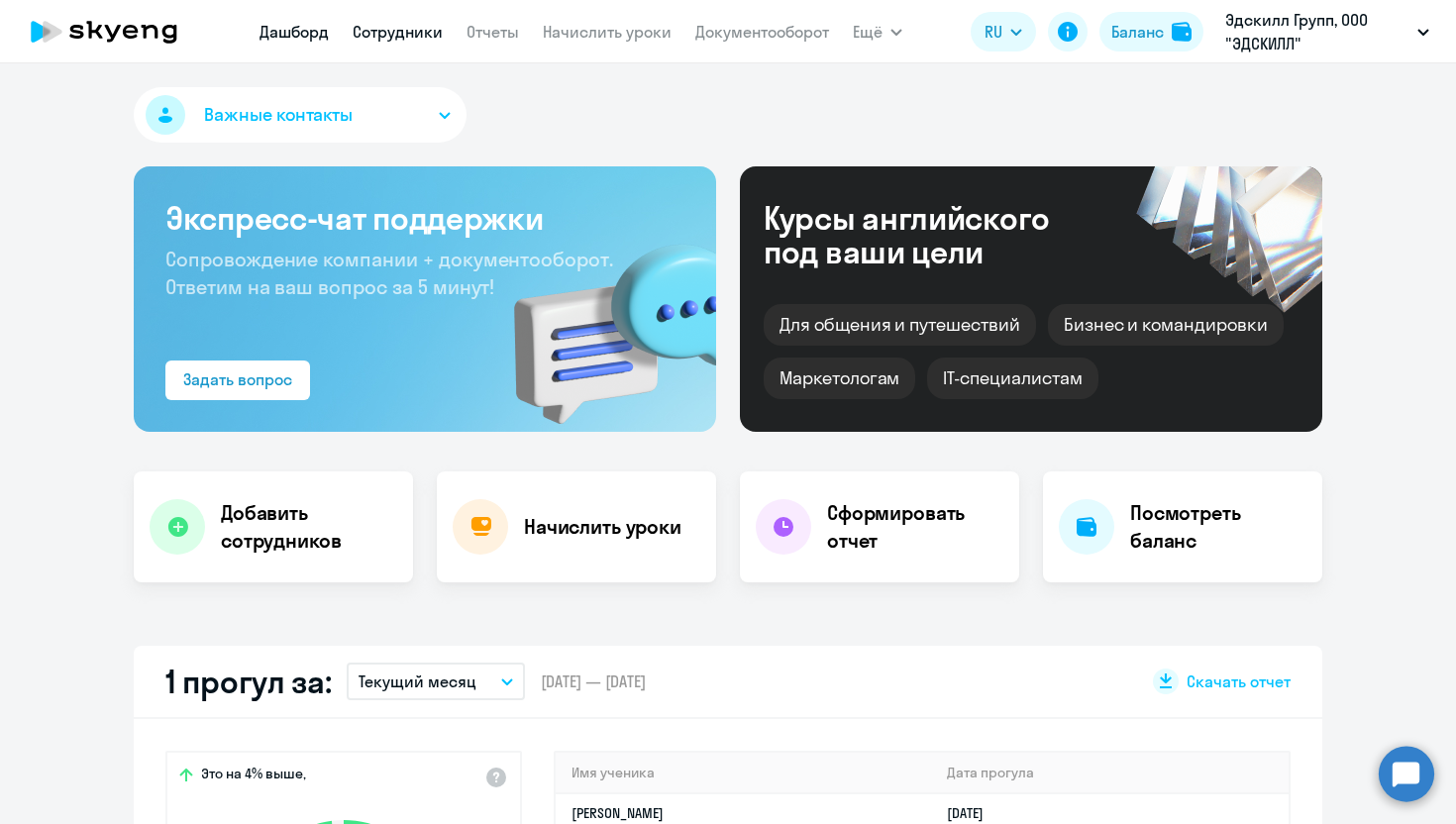 click on "Сотрудники" at bounding box center [397, 32] 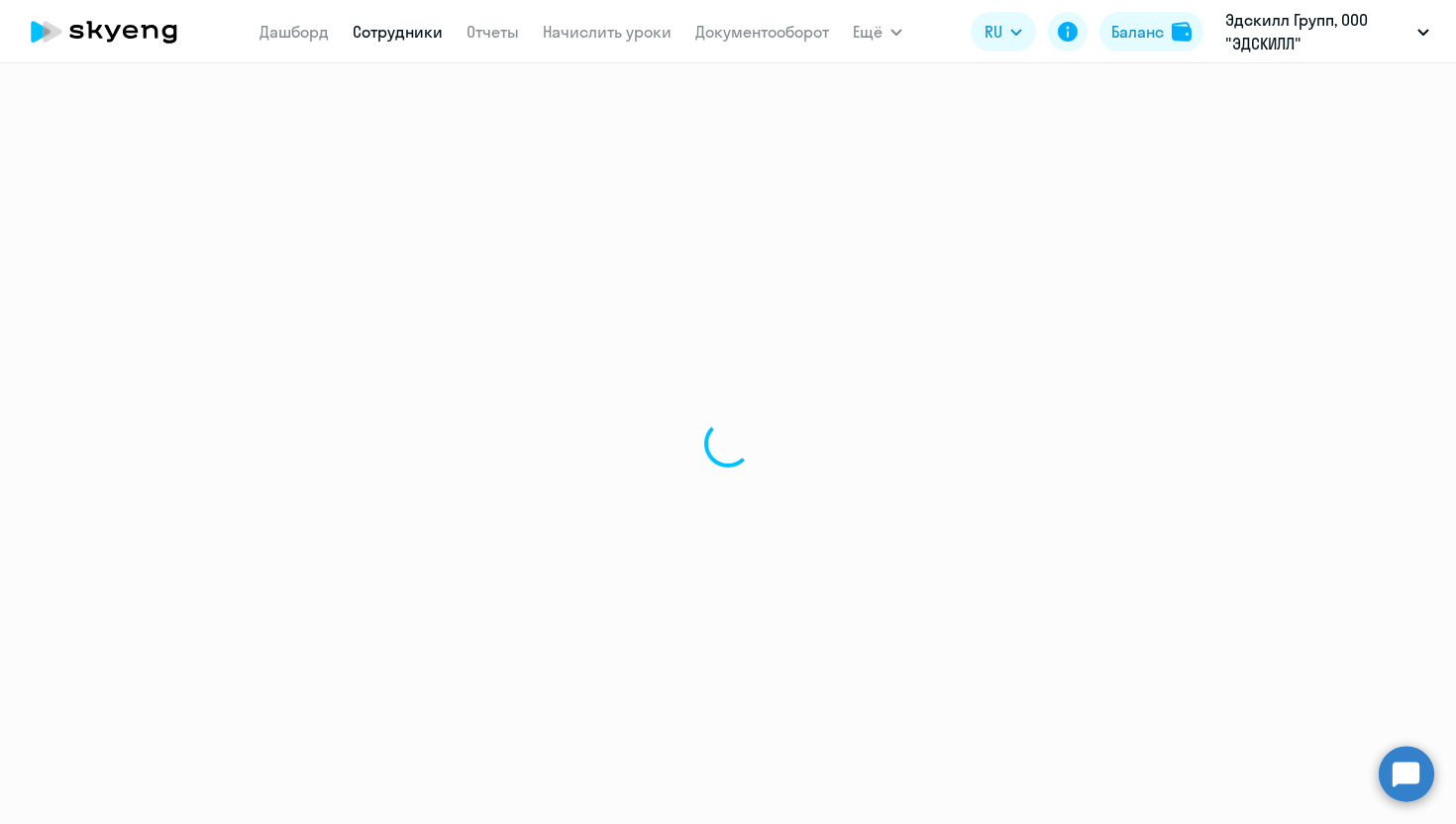 select on "30" 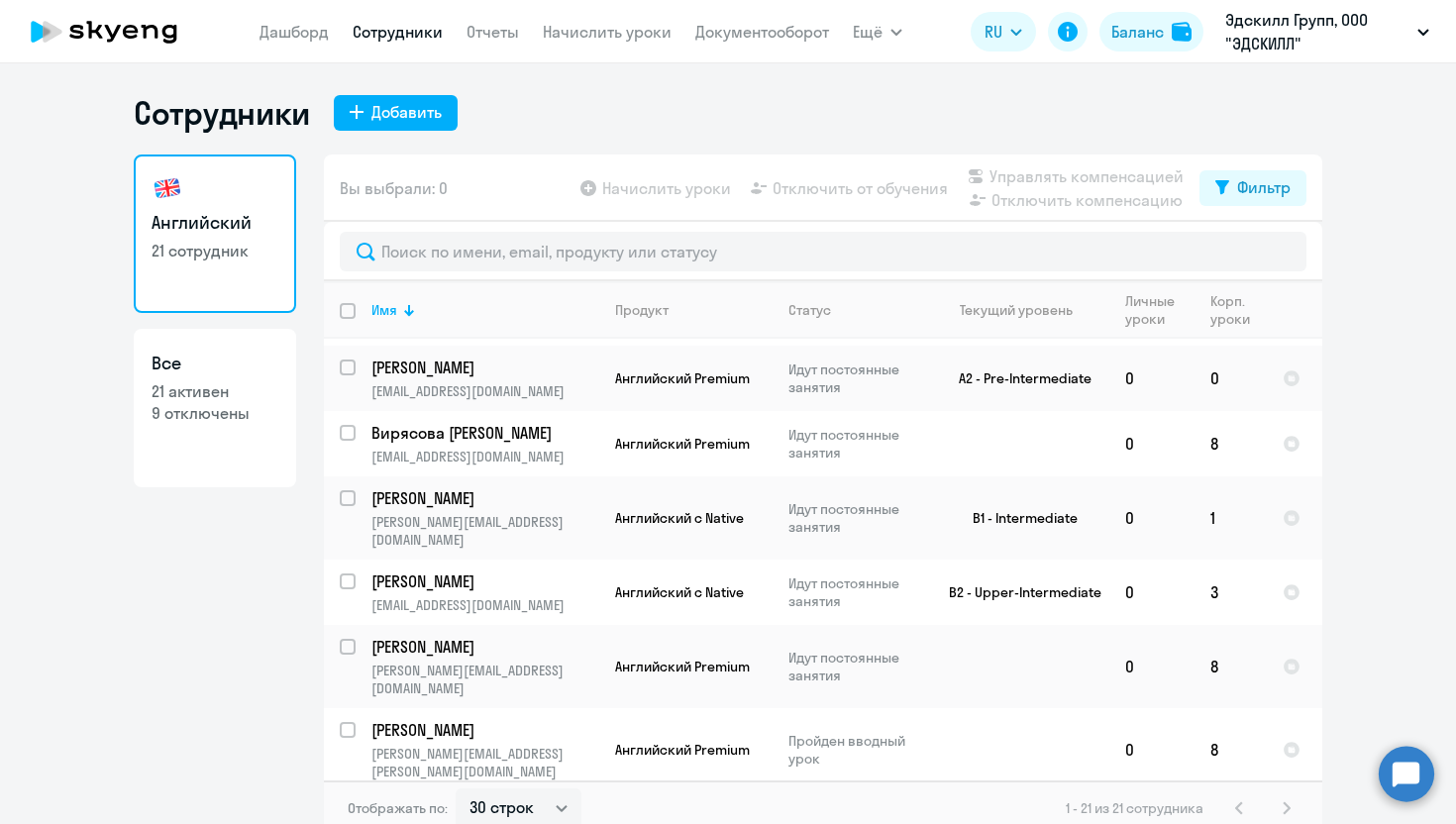 scroll, scrollTop: 0, scrollLeft: 0, axis: both 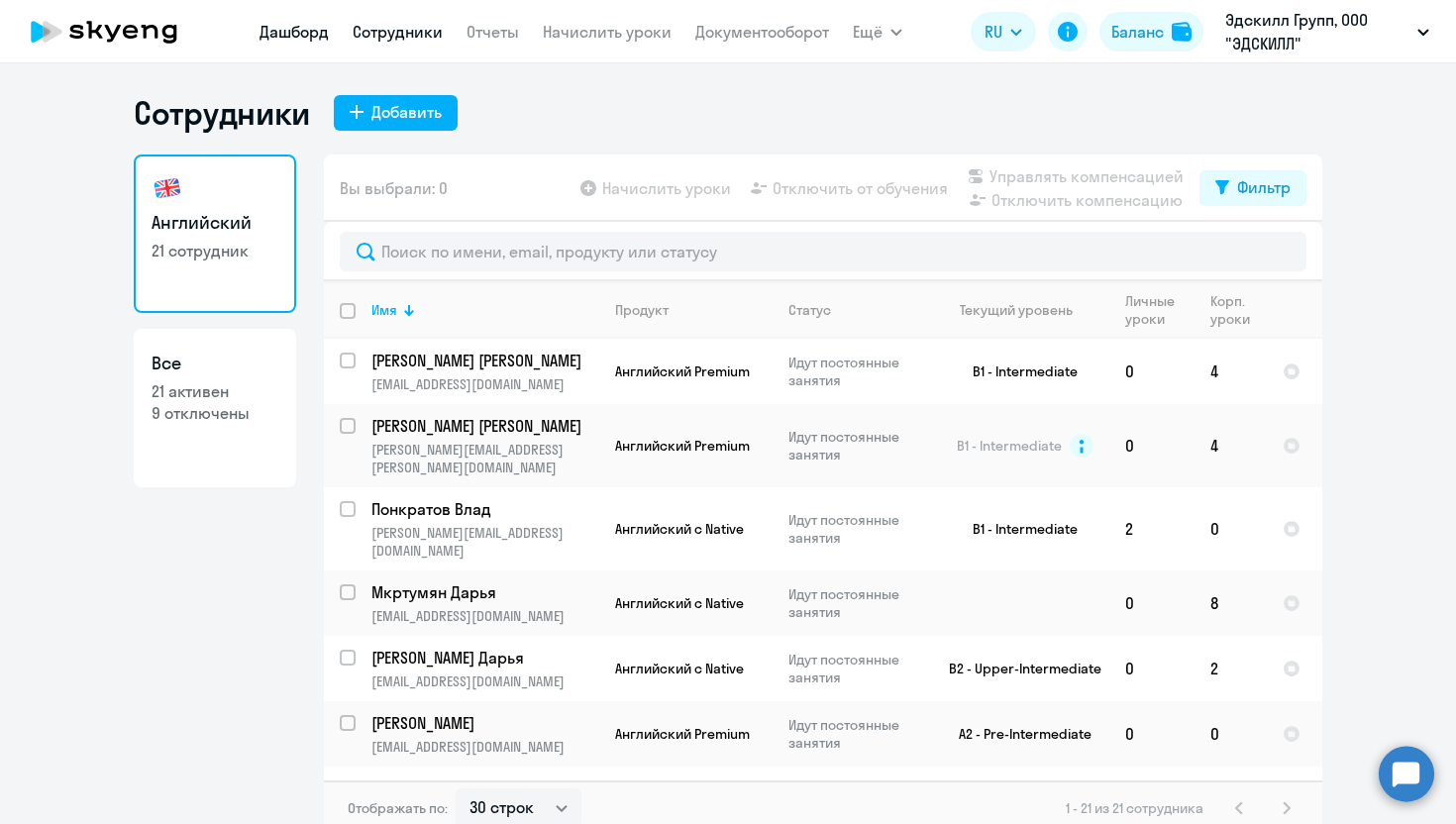 click on "Дашборд" at bounding box center [294, 32] 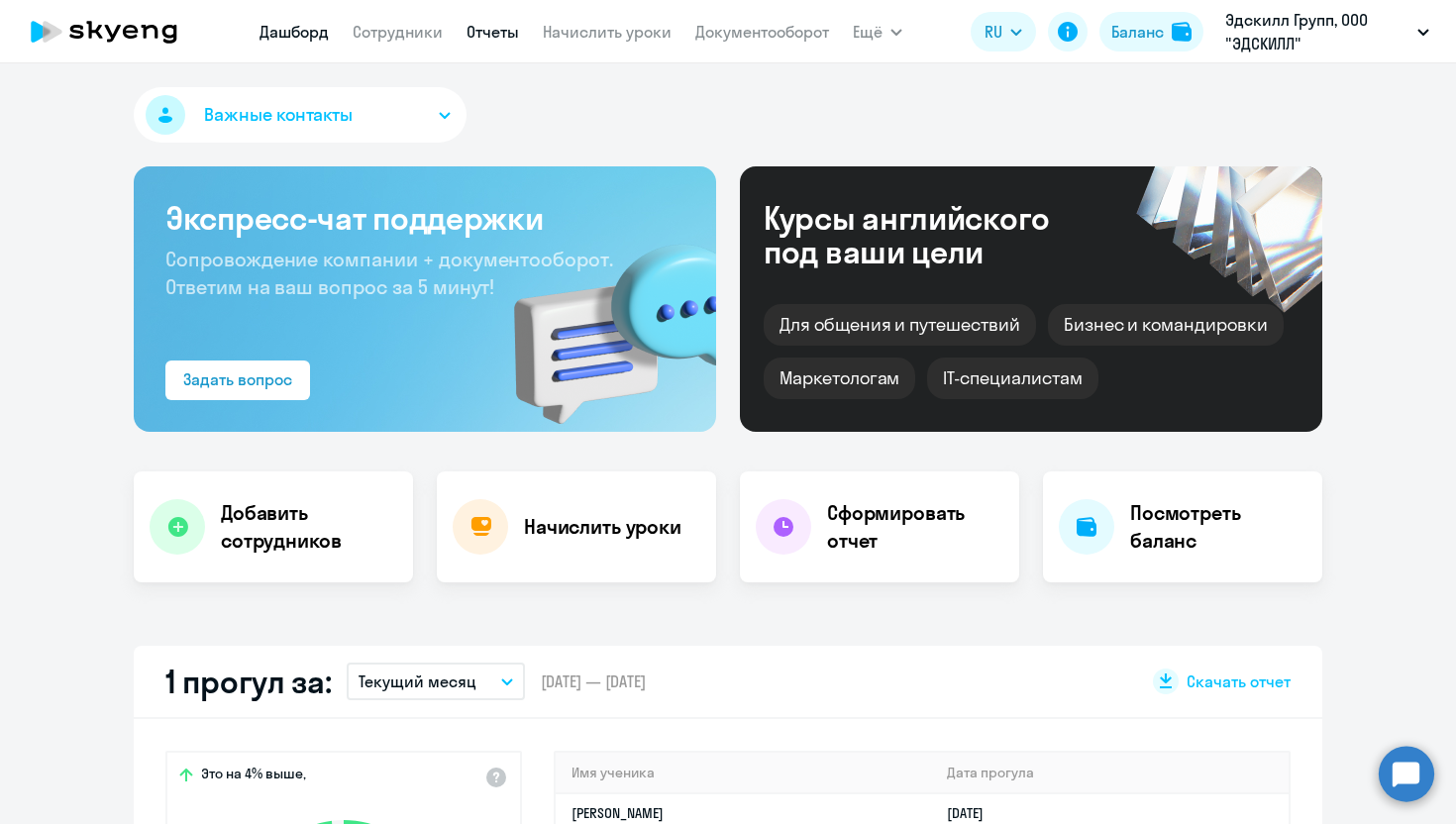 click on "Отчеты" at bounding box center [492, 32] 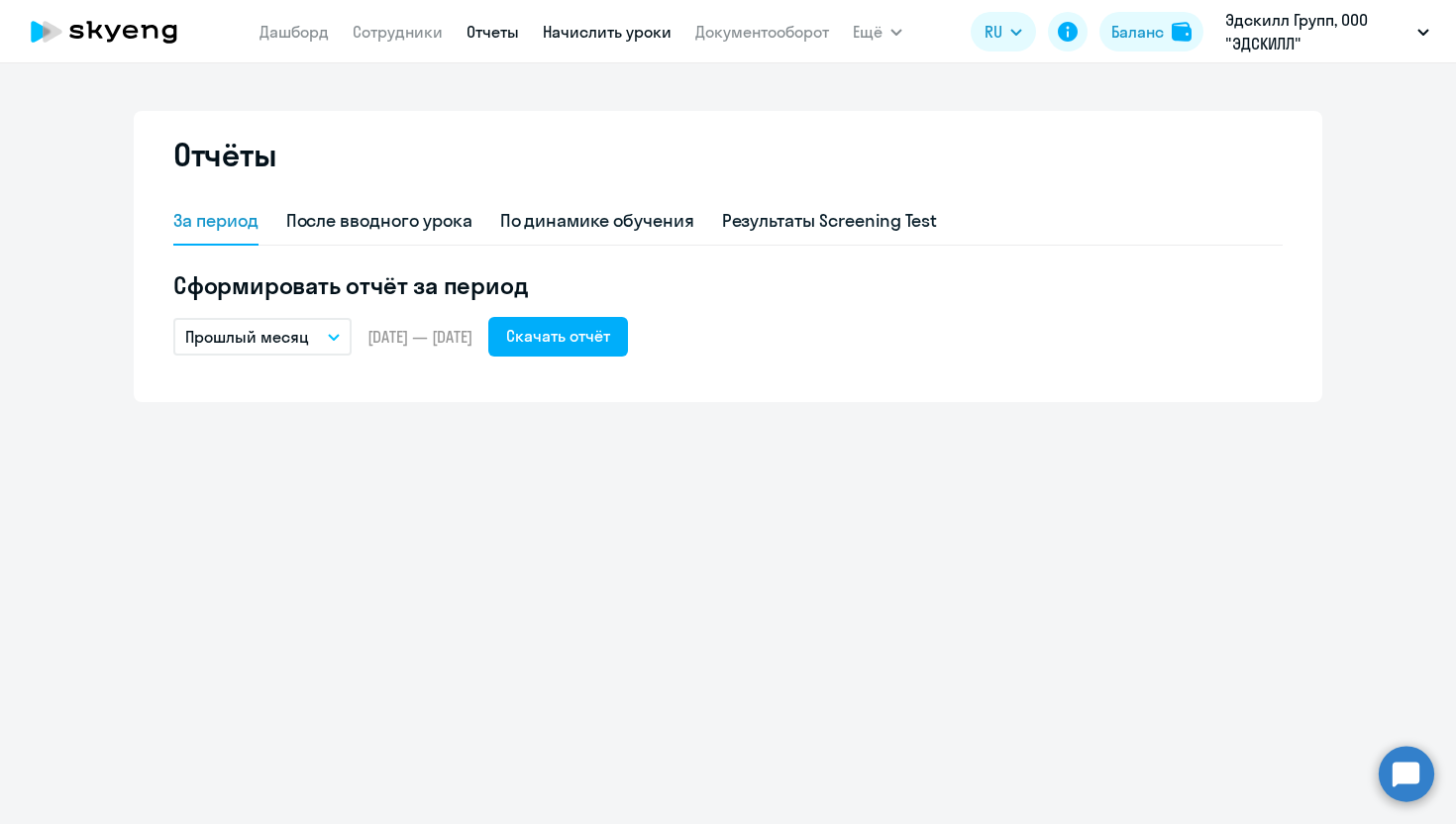 click on "Начислить уроки" at bounding box center [607, 32] 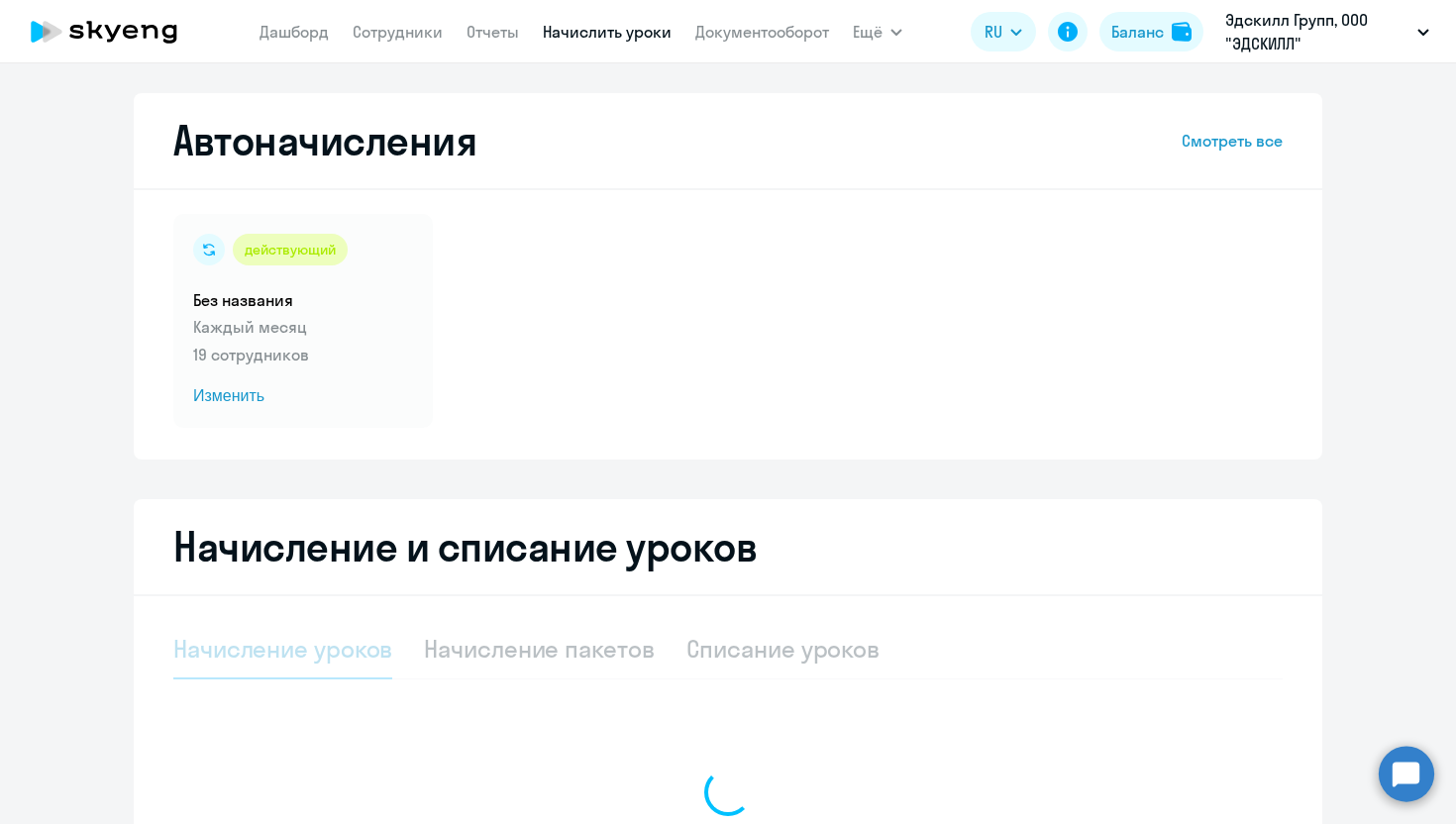 select on "10" 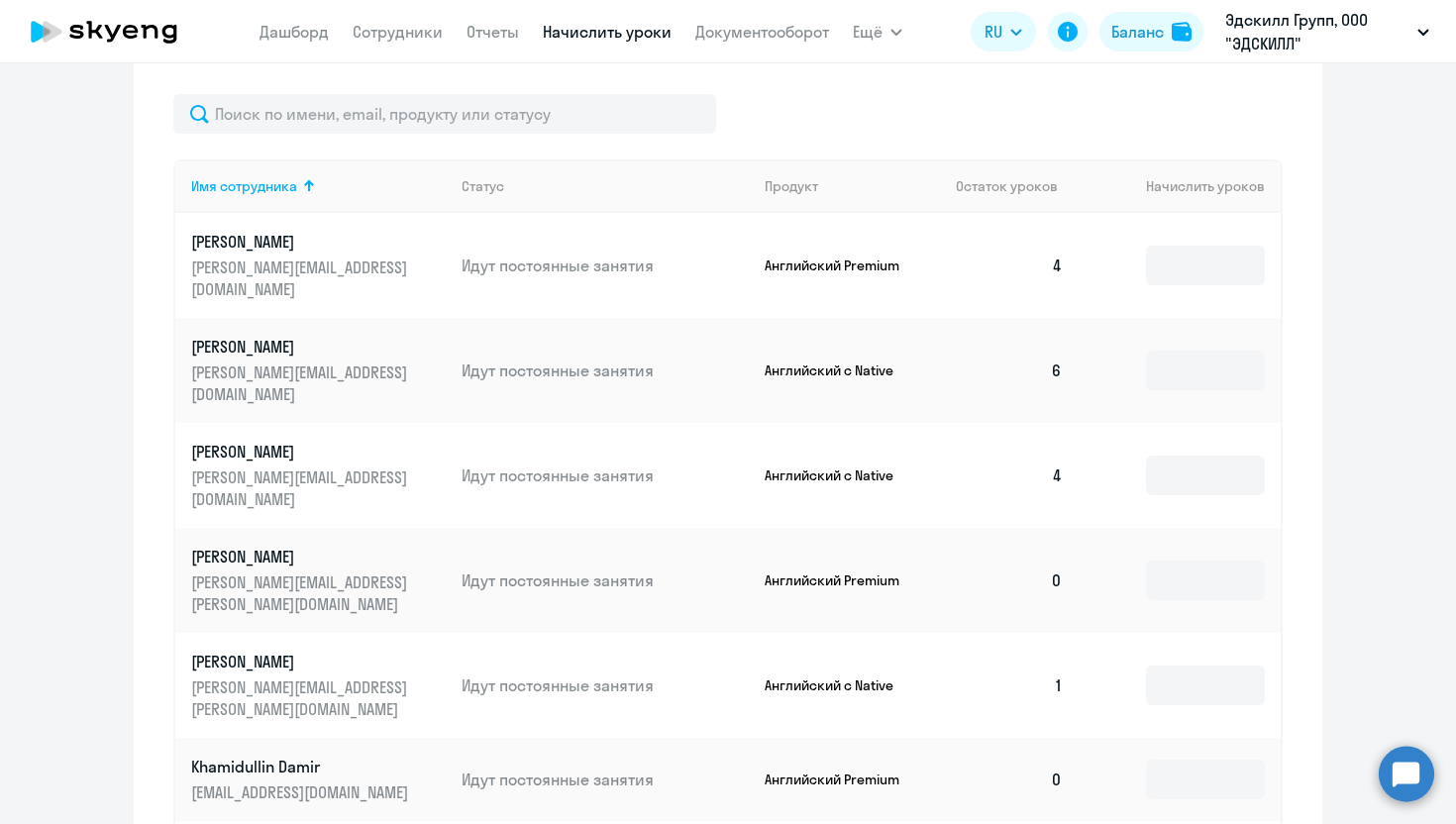 scroll, scrollTop: 740, scrollLeft: 0, axis: vertical 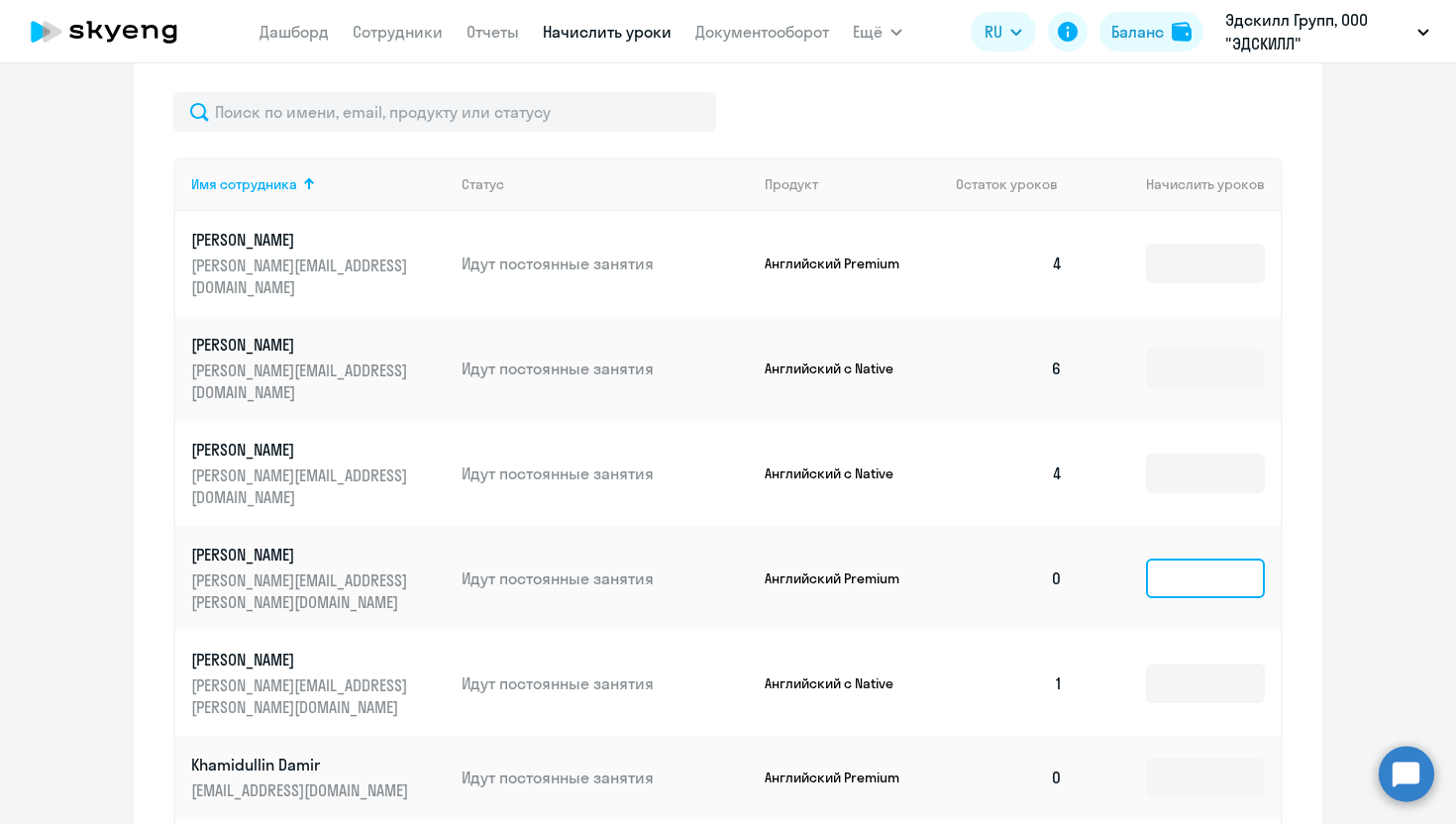 click 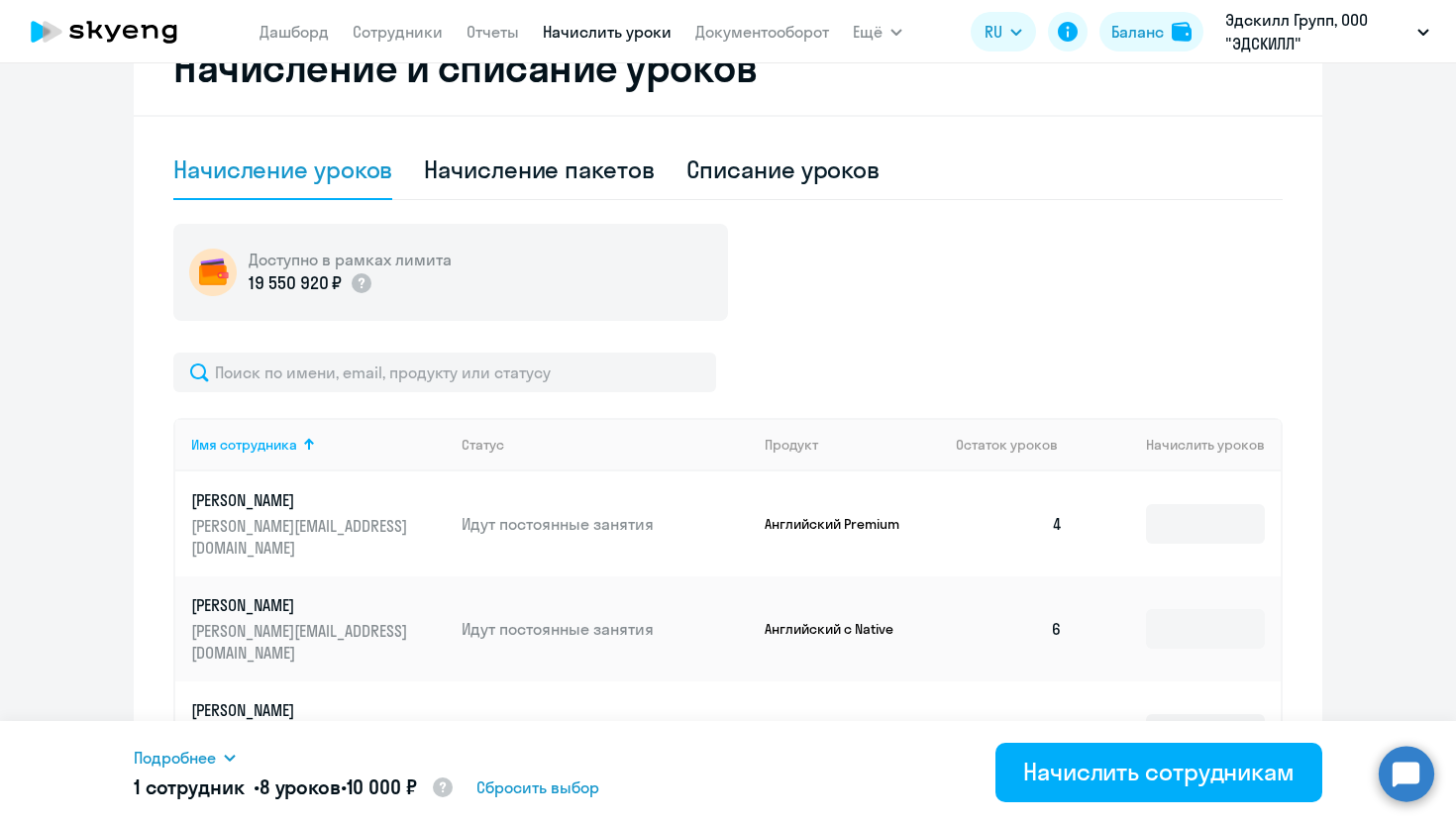scroll, scrollTop: 482, scrollLeft: 0, axis: vertical 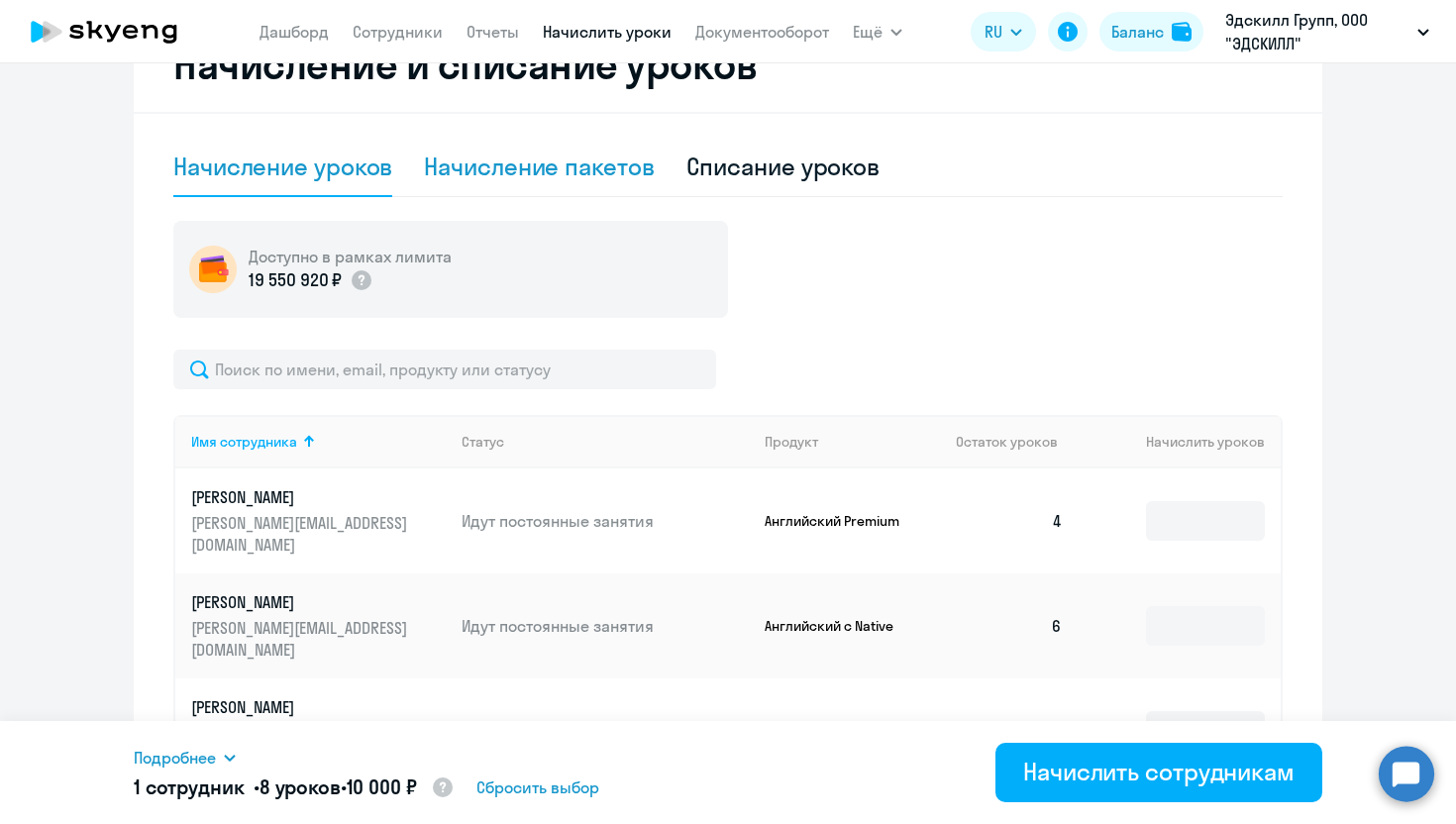 type on "8" 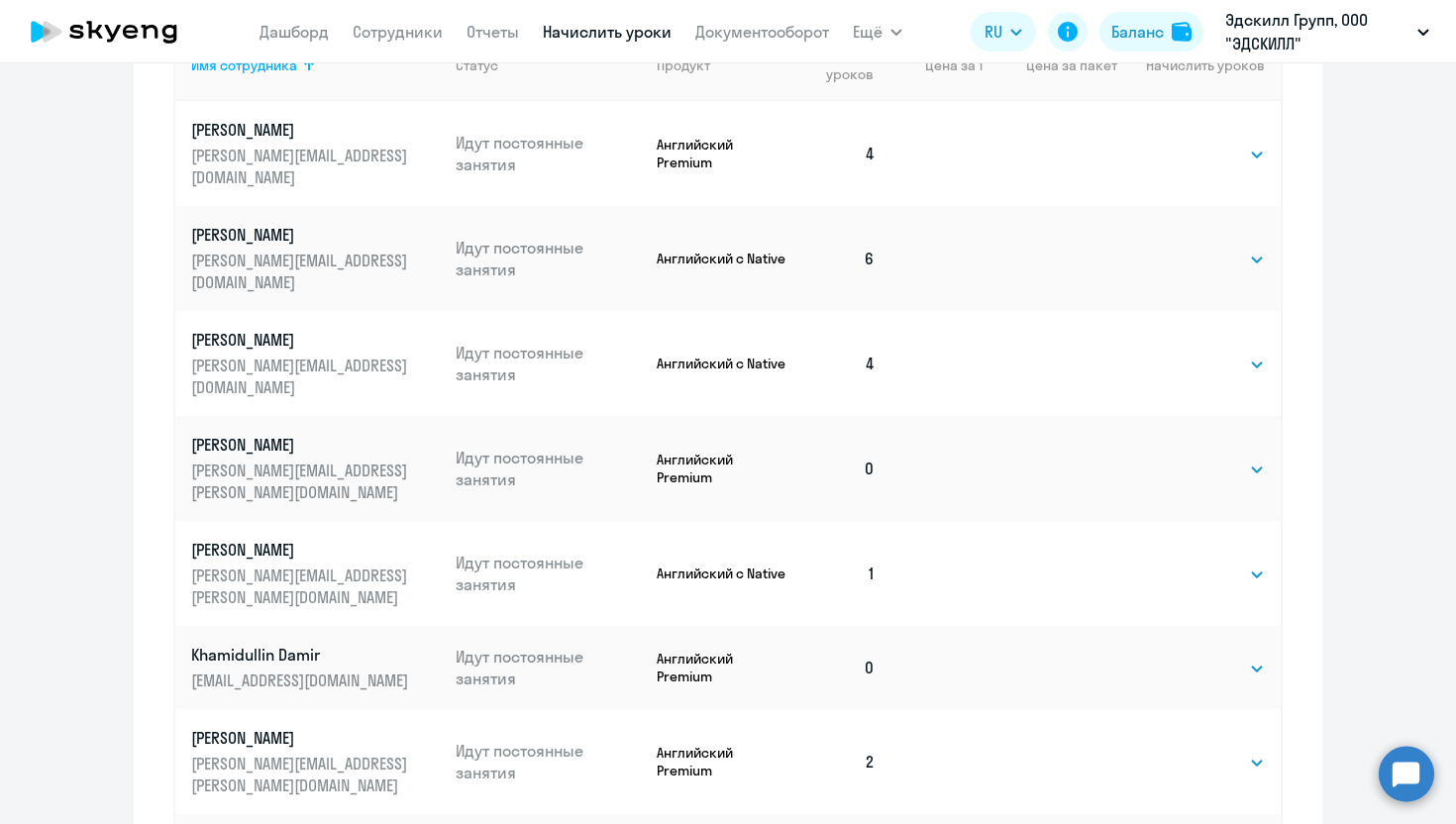 scroll, scrollTop: 942, scrollLeft: 0, axis: vertical 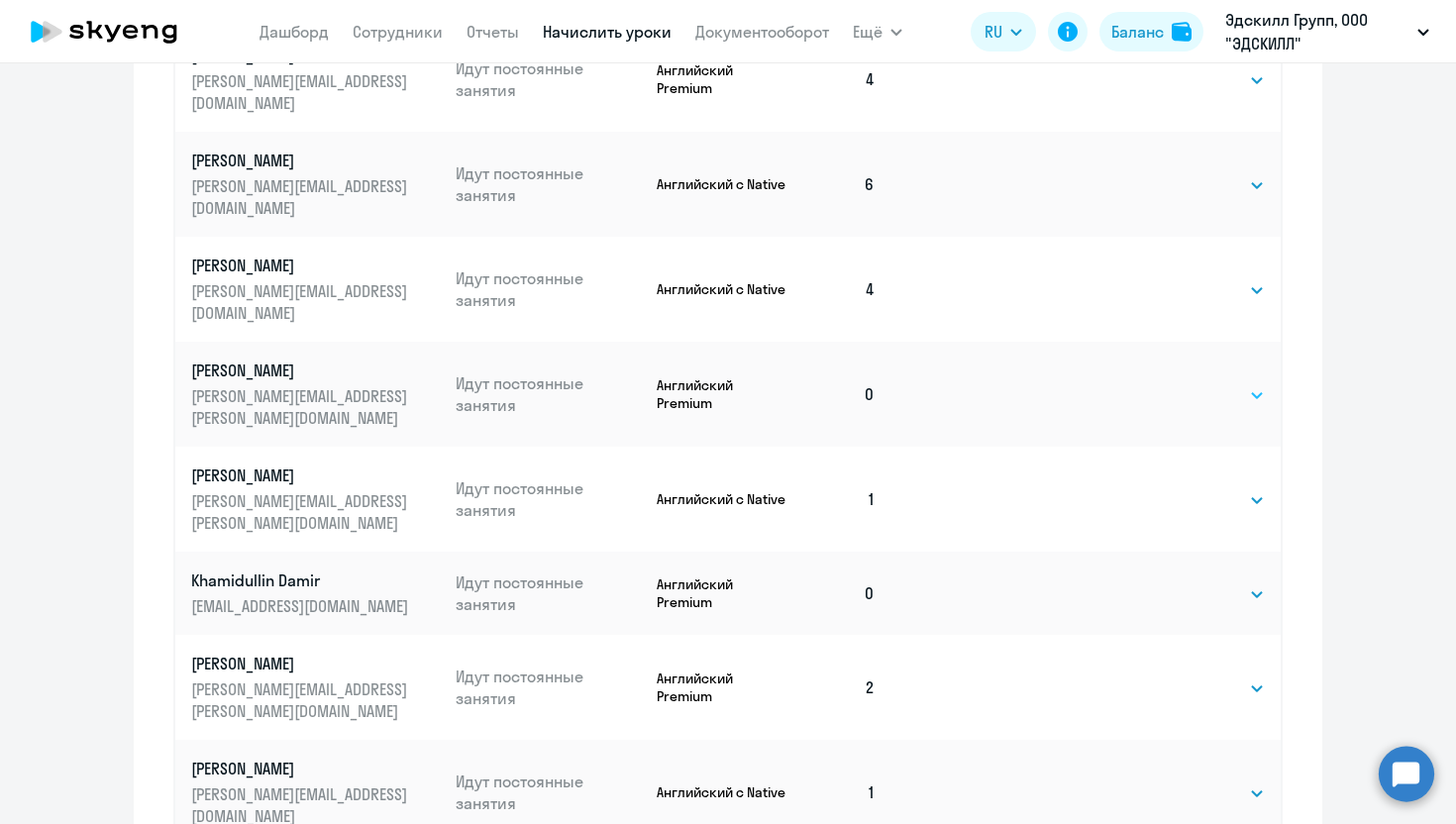 click on "Выбрать   4   8   16   32   64" 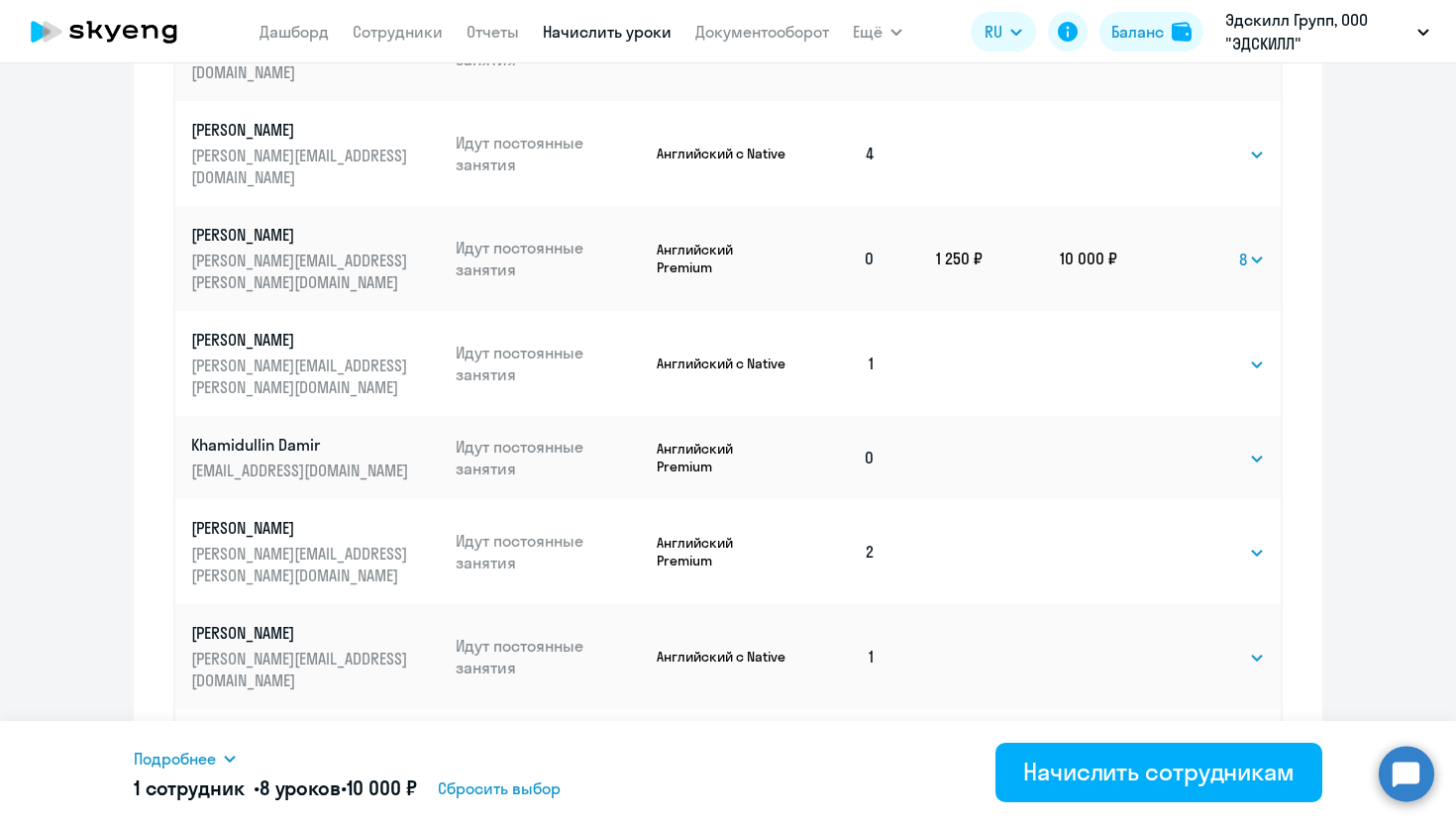 scroll, scrollTop: 1143, scrollLeft: 0, axis: vertical 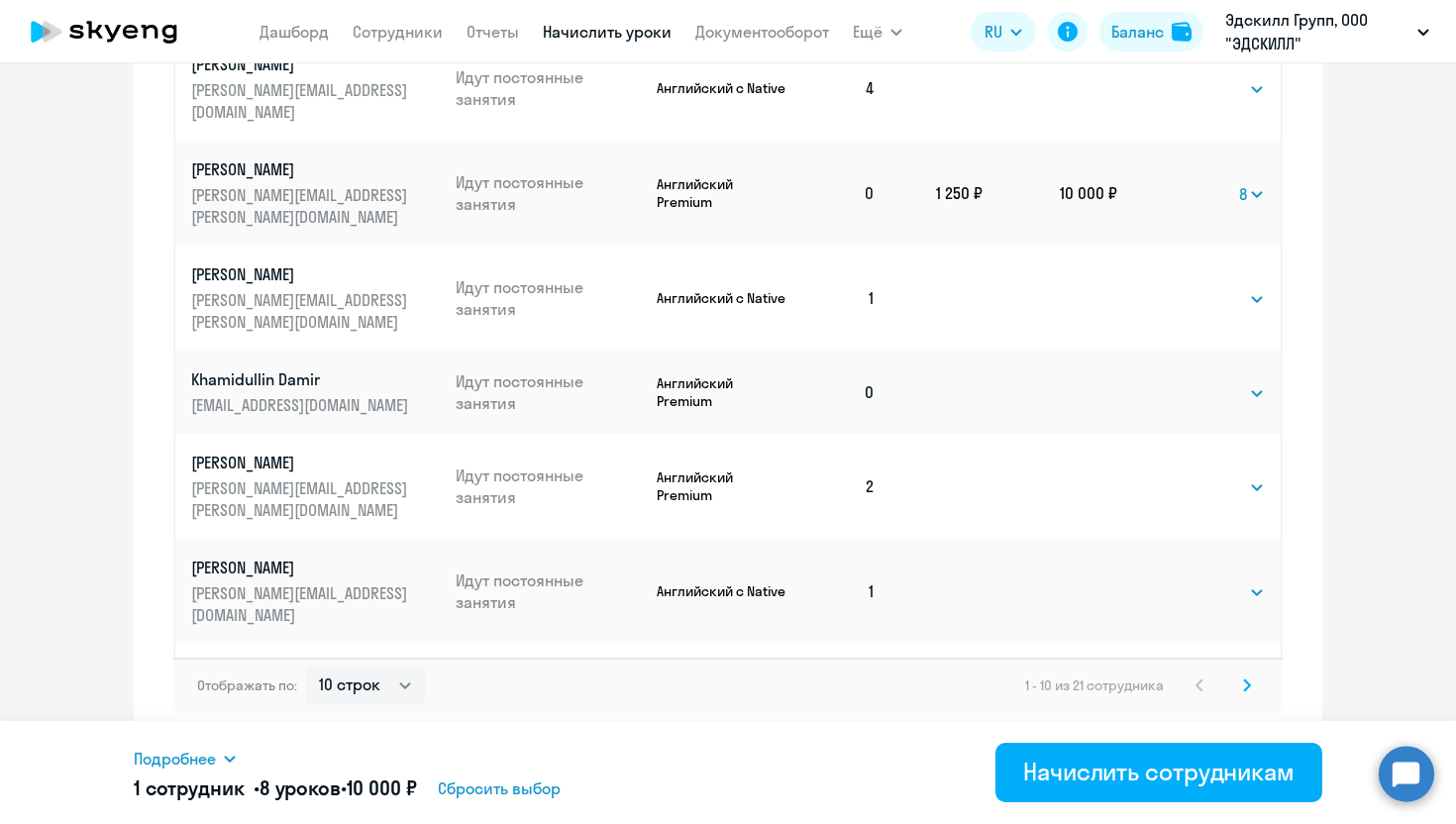 click 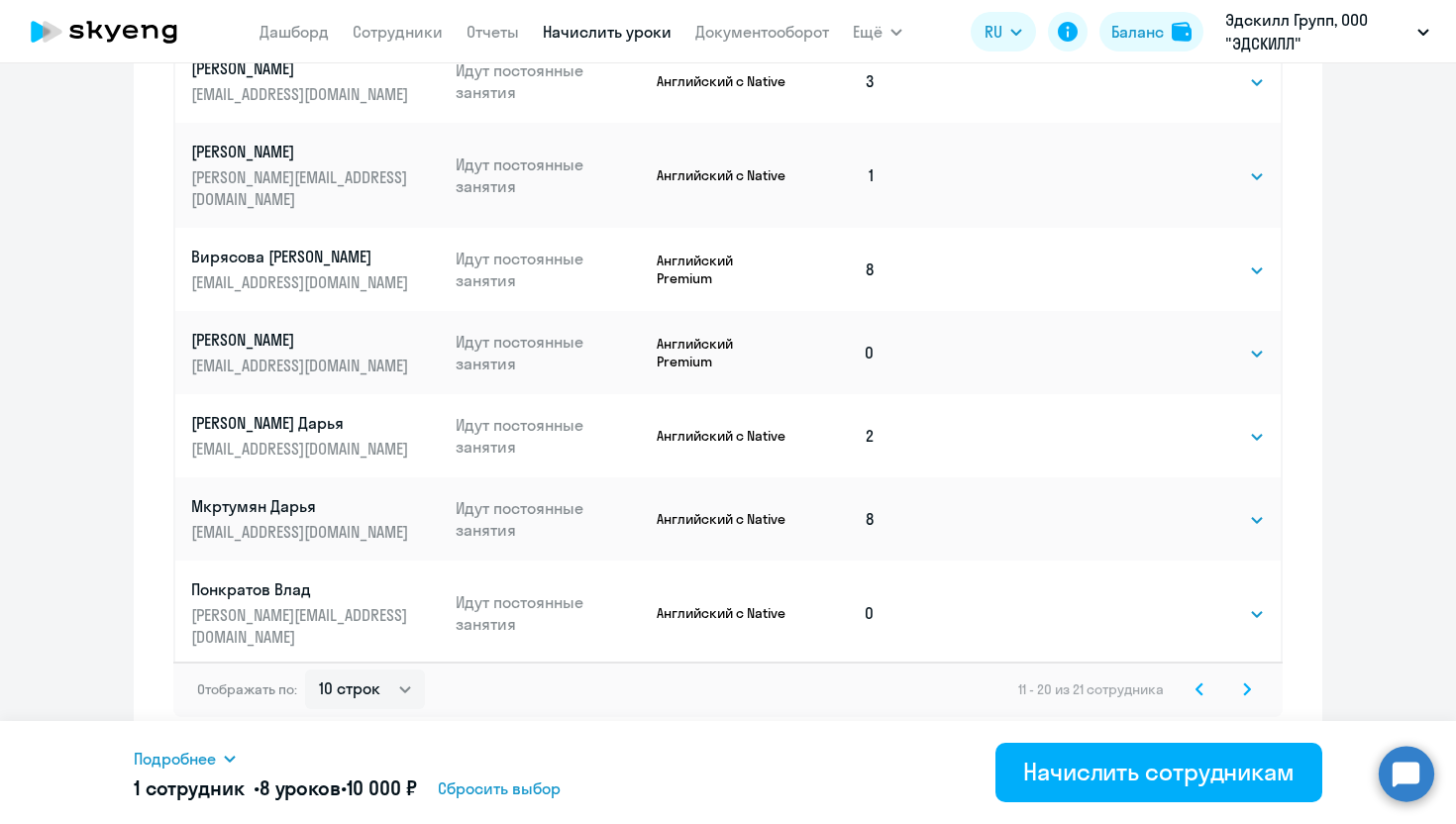 scroll, scrollTop: 1142, scrollLeft: 0, axis: vertical 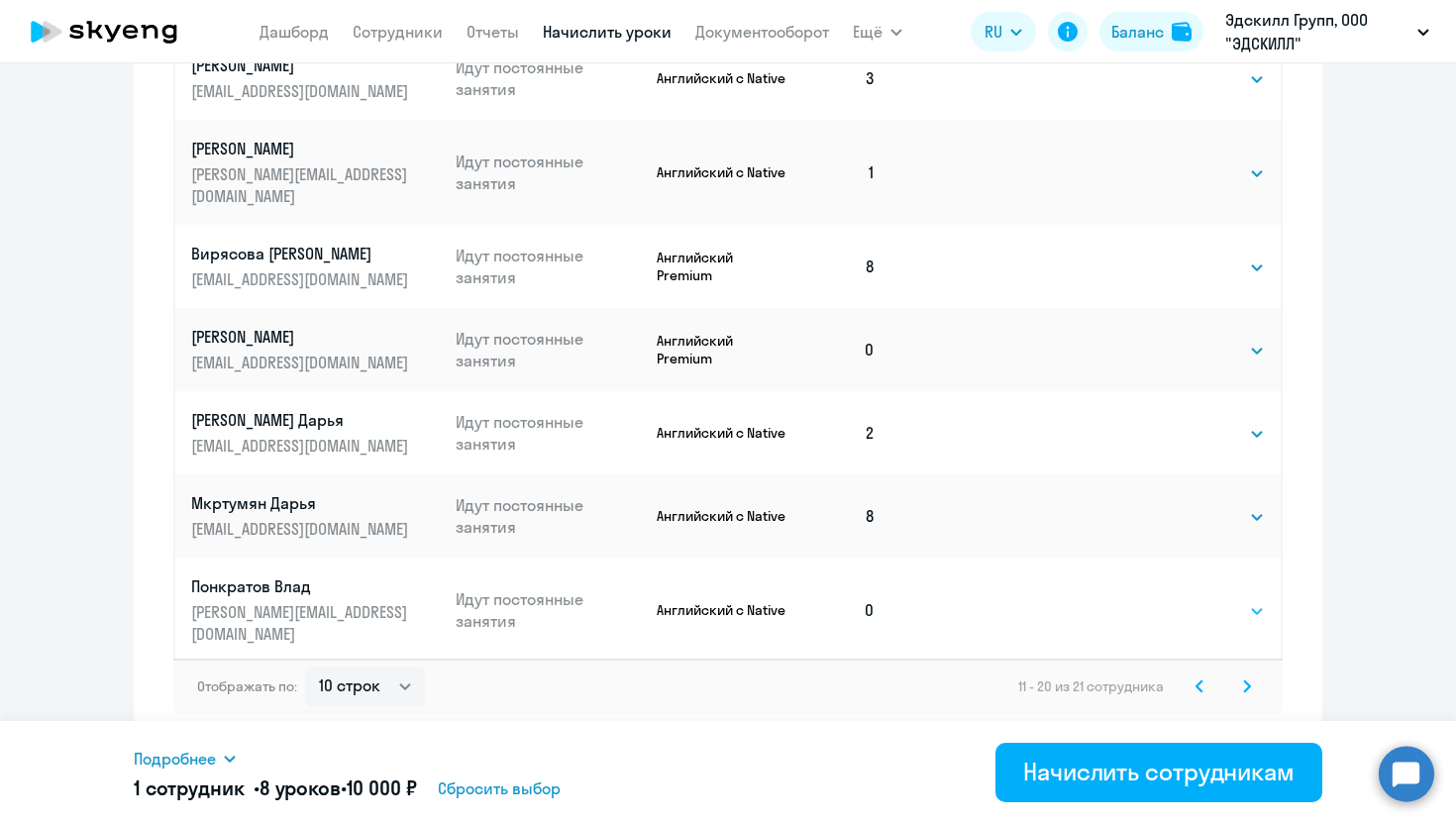 click on "Выбрать   4   8   16   32   64" 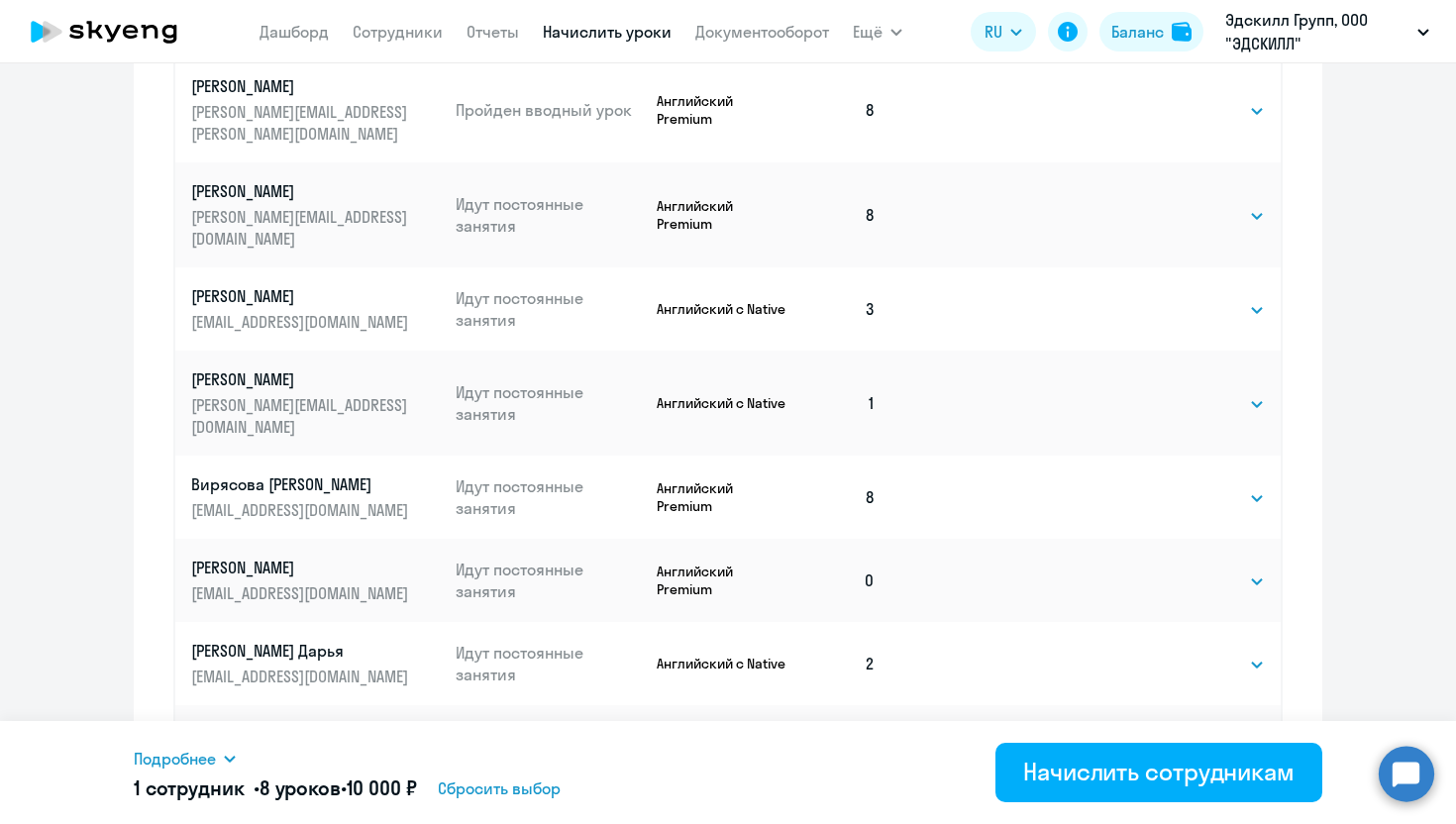 scroll, scrollTop: 0, scrollLeft: 0, axis: both 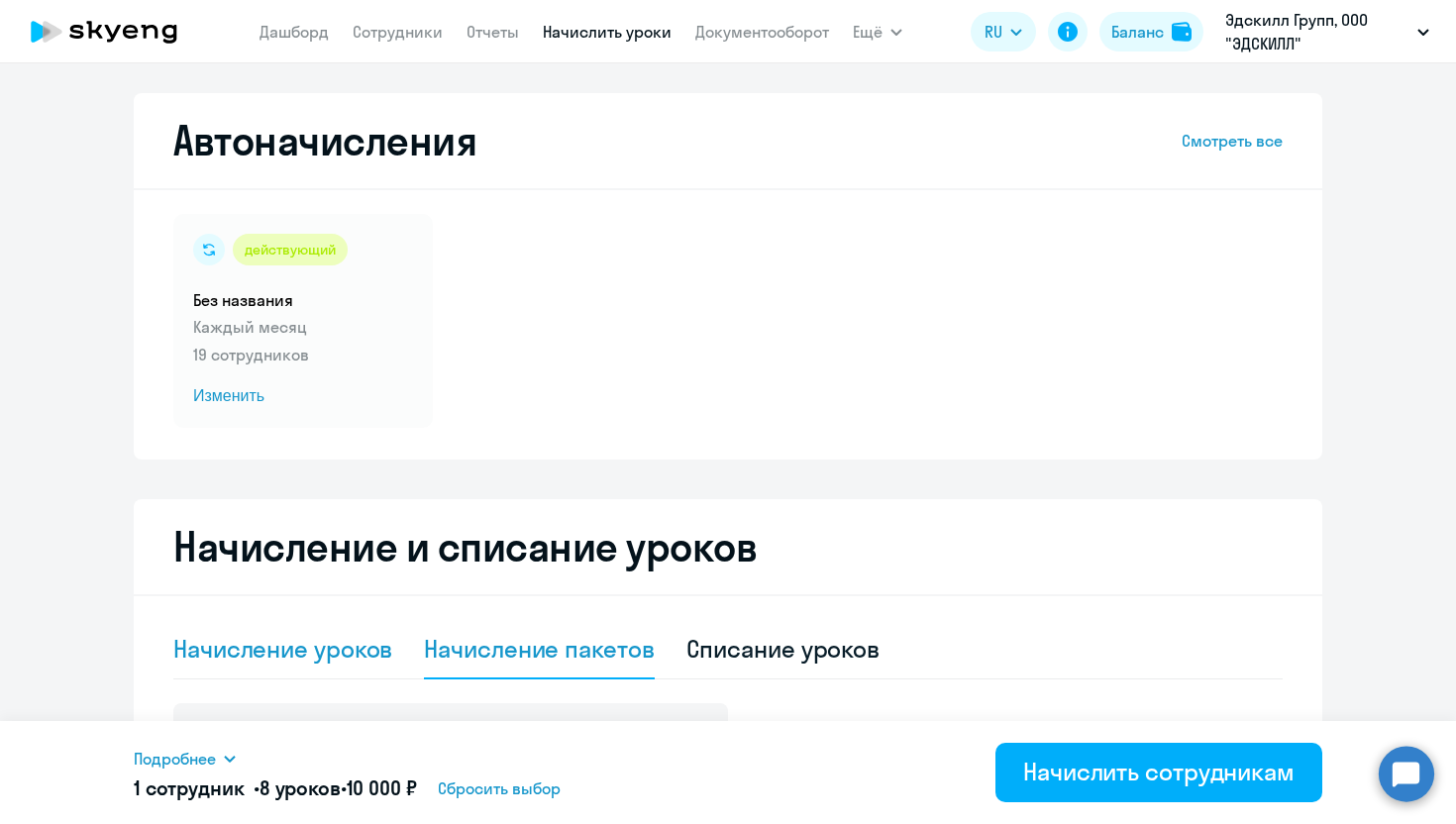 click on "Начисление уроков" 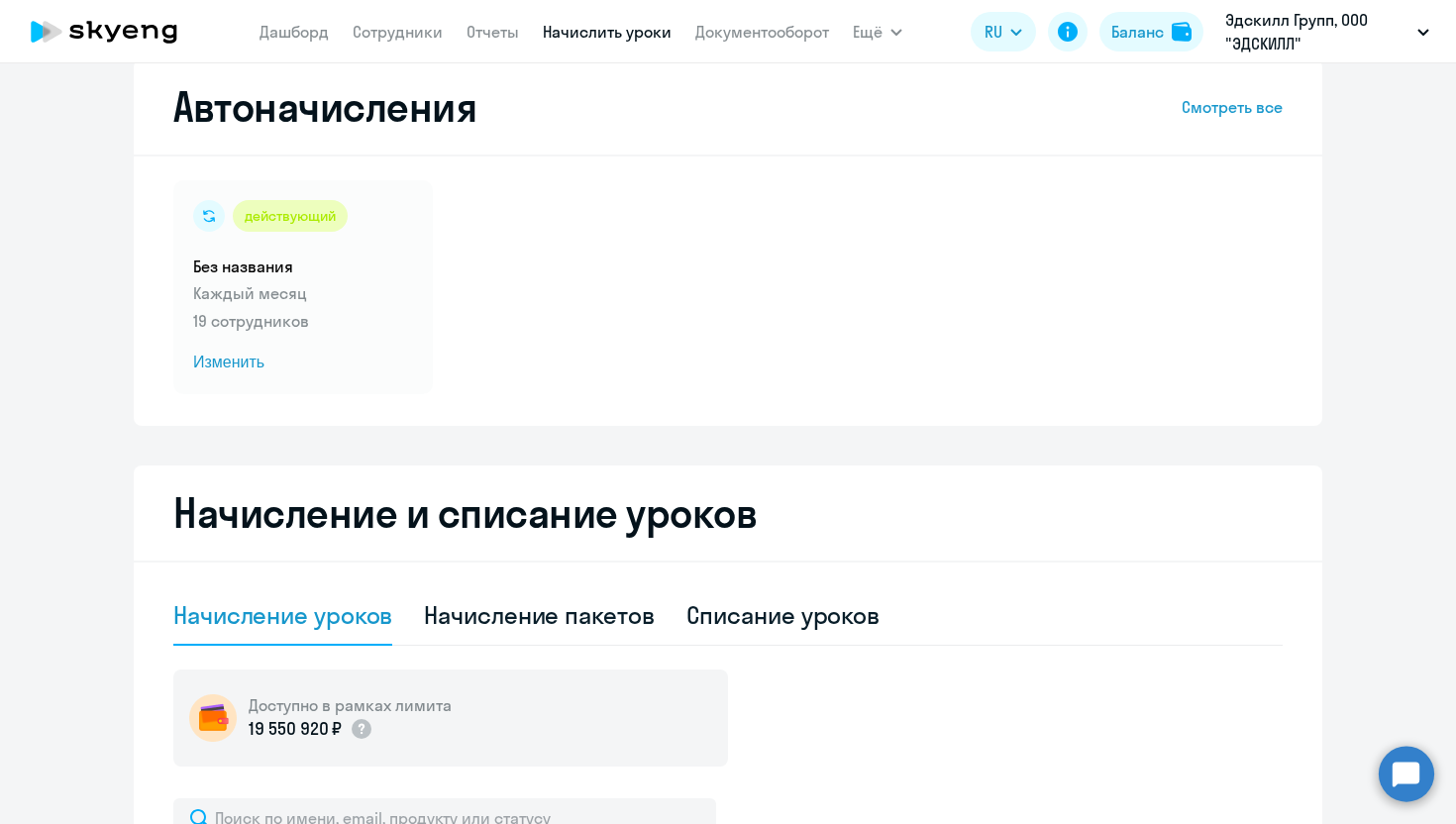 scroll, scrollTop: 7, scrollLeft: 0, axis: vertical 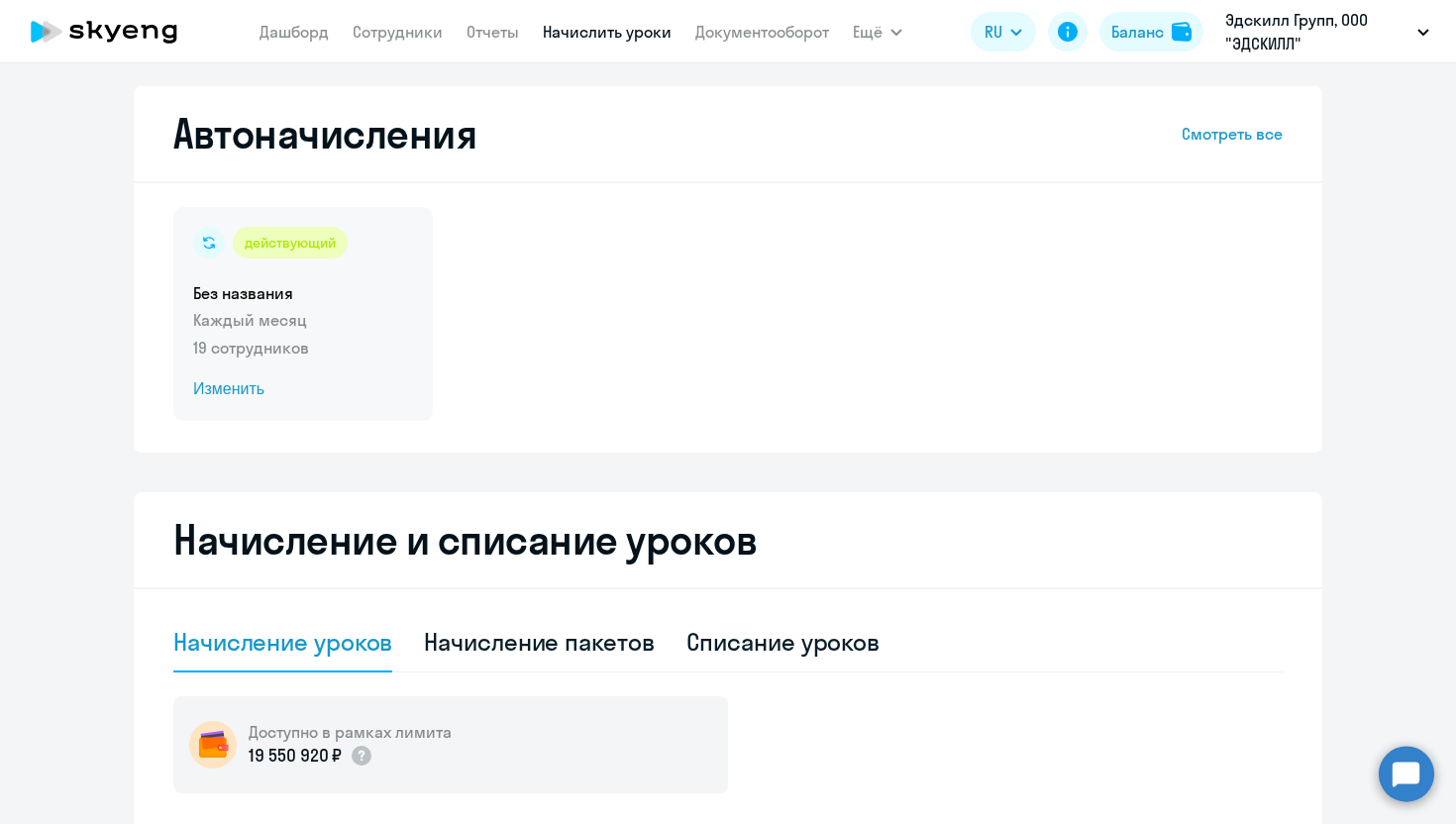 click on "Изменить" 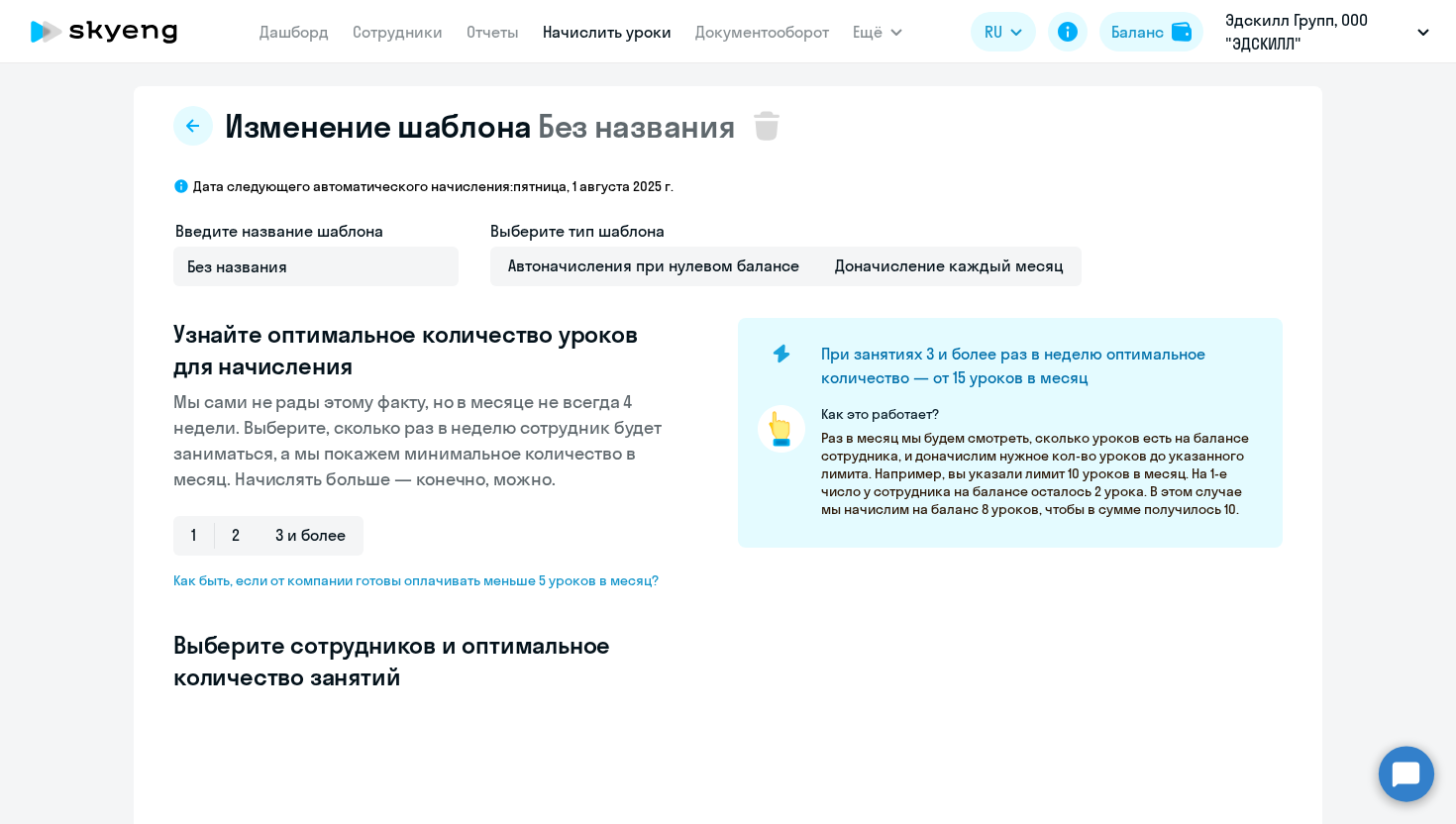 select on "10" 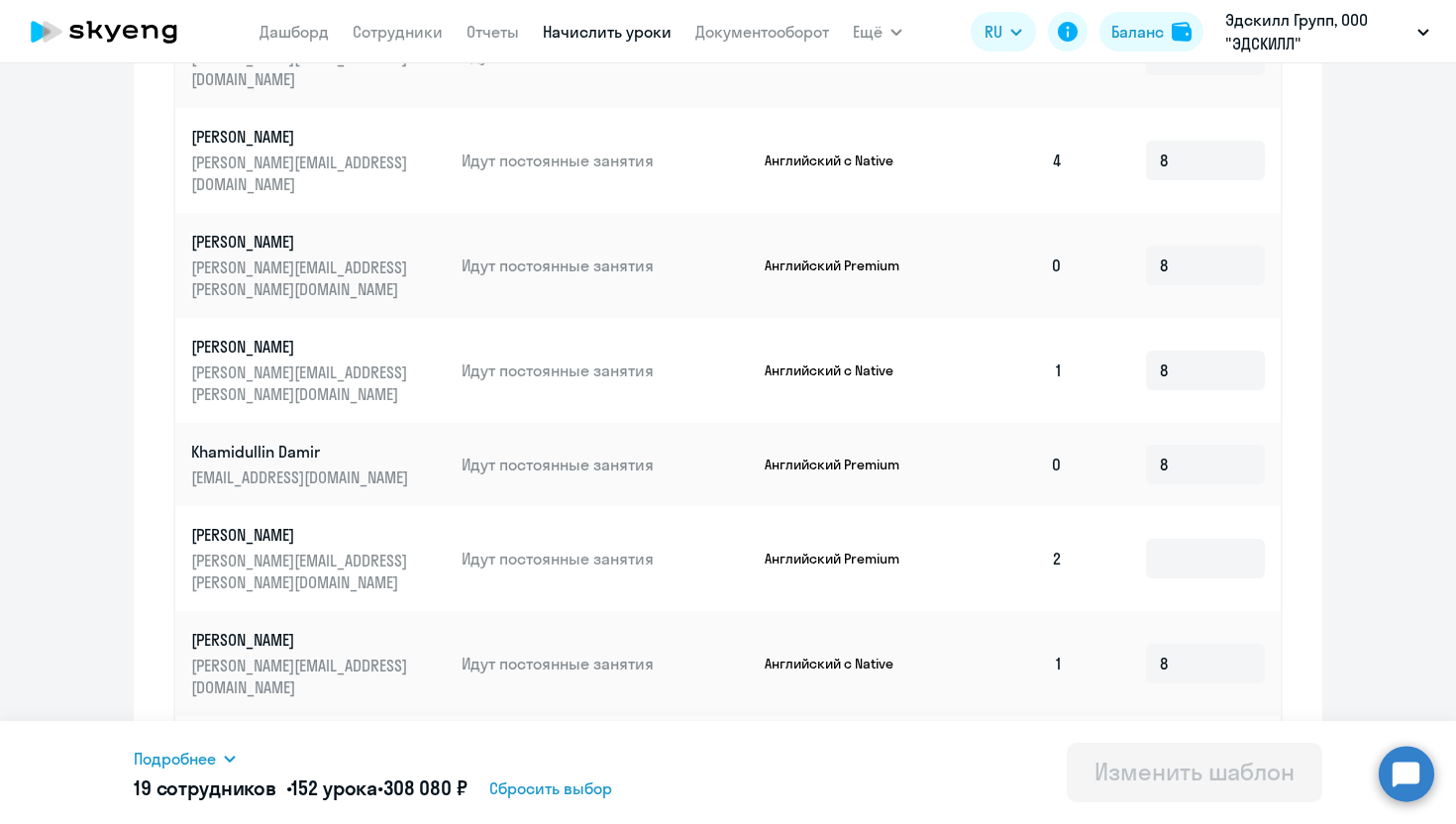 scroll, scrollTop: 949, scrollLeft: 0, axis: vertical 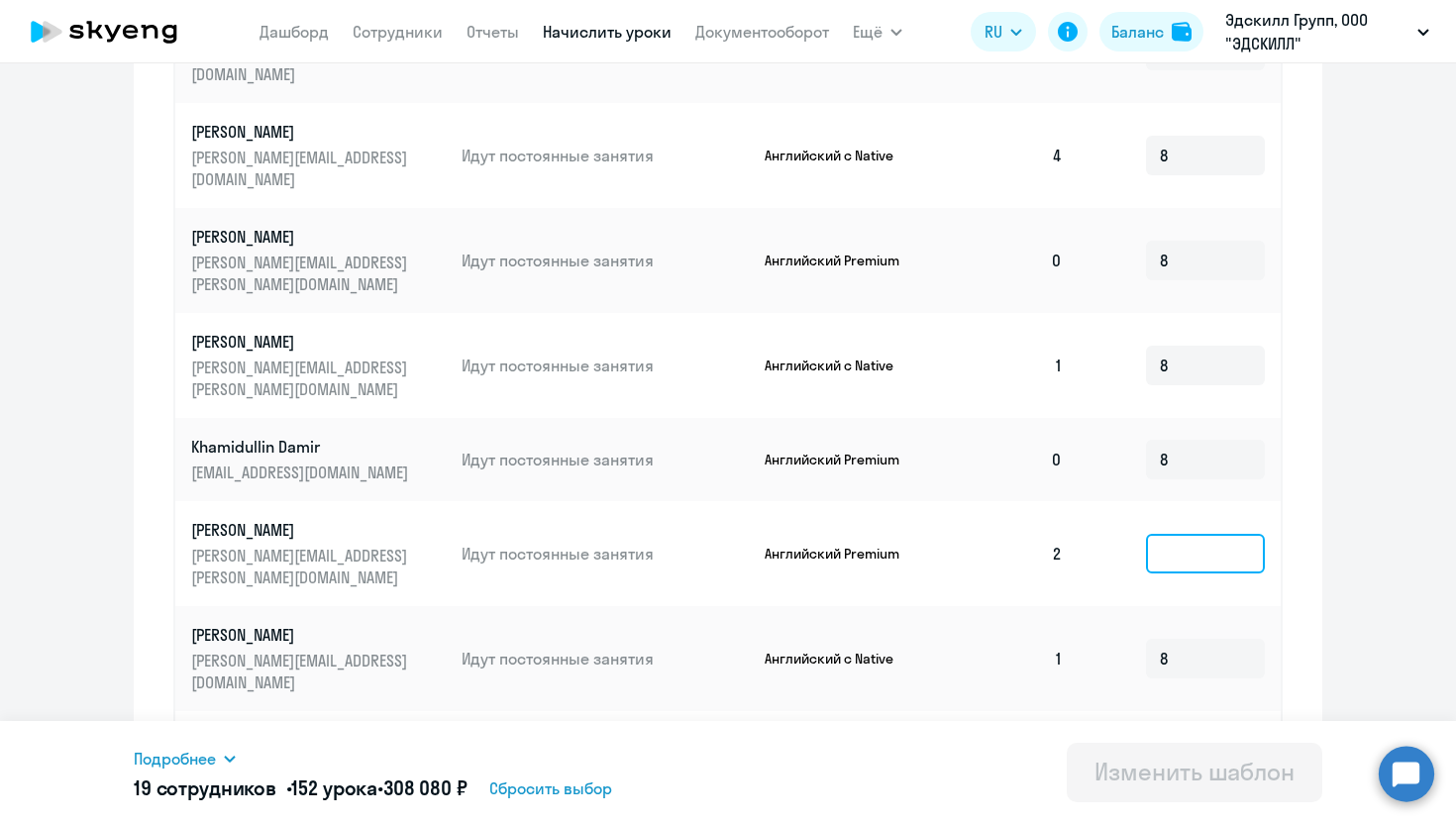 click 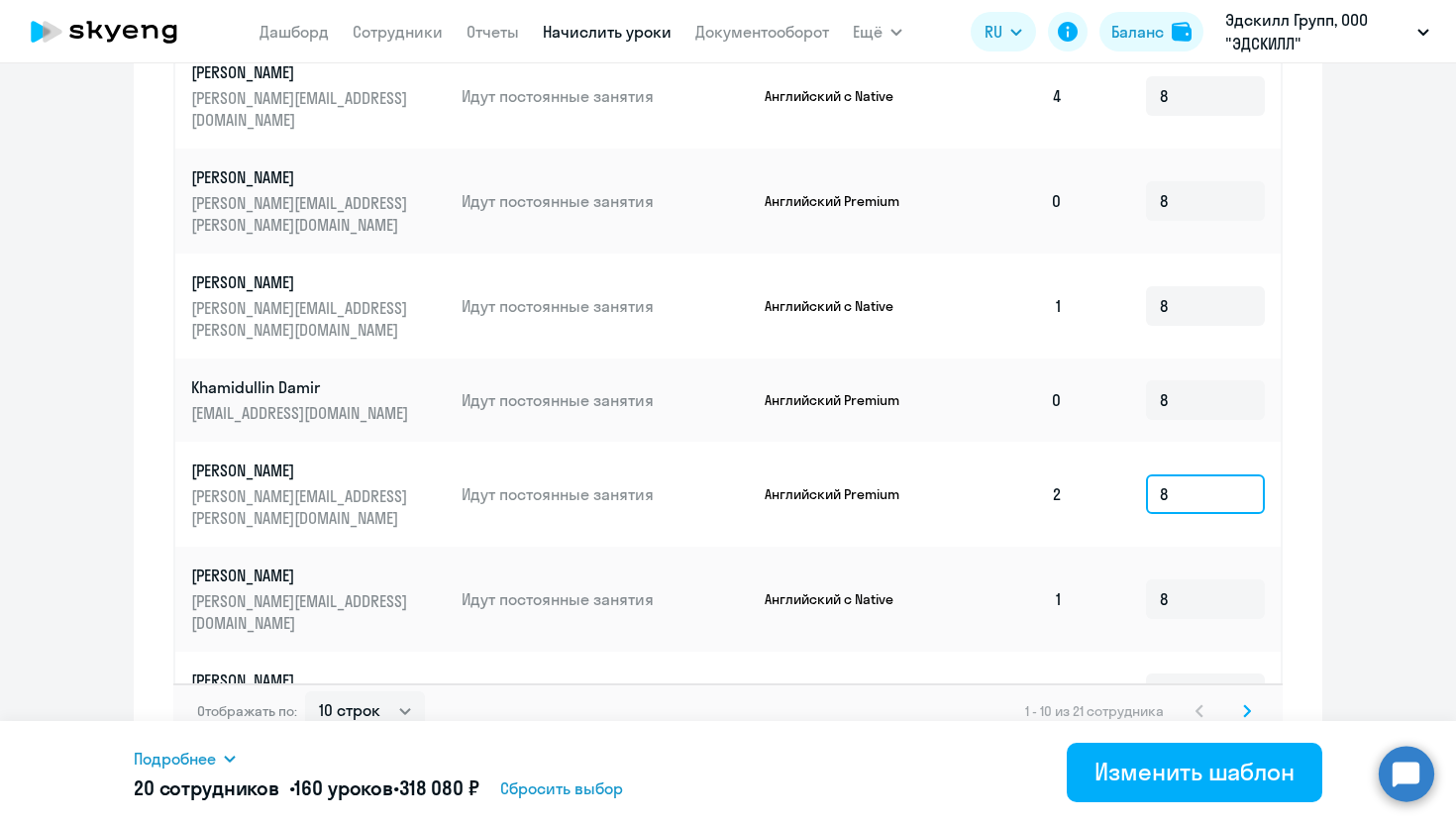 scroll, scrollTop: 1016, scrollLeft: 0, axis: vertical 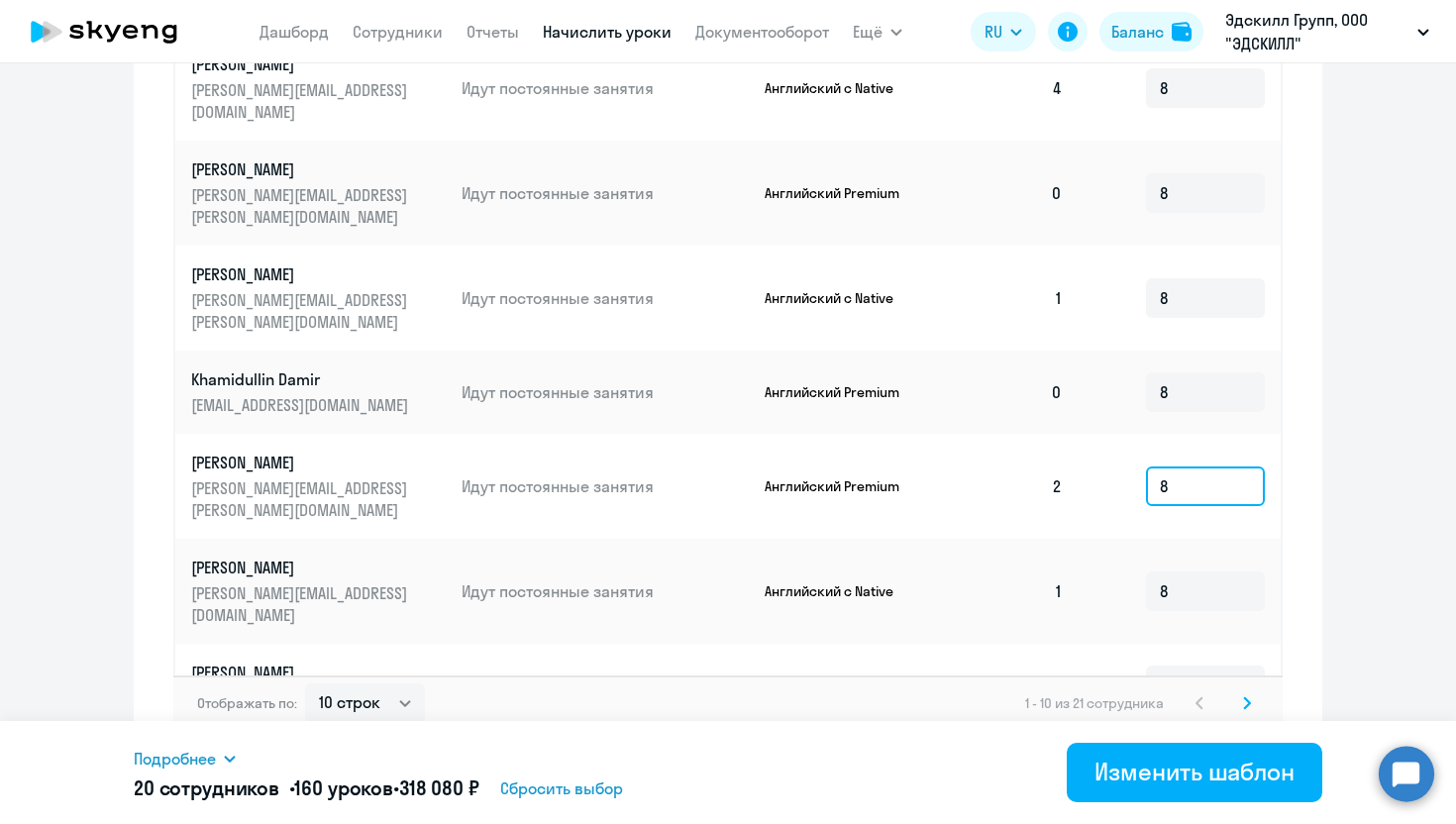 type on "8" 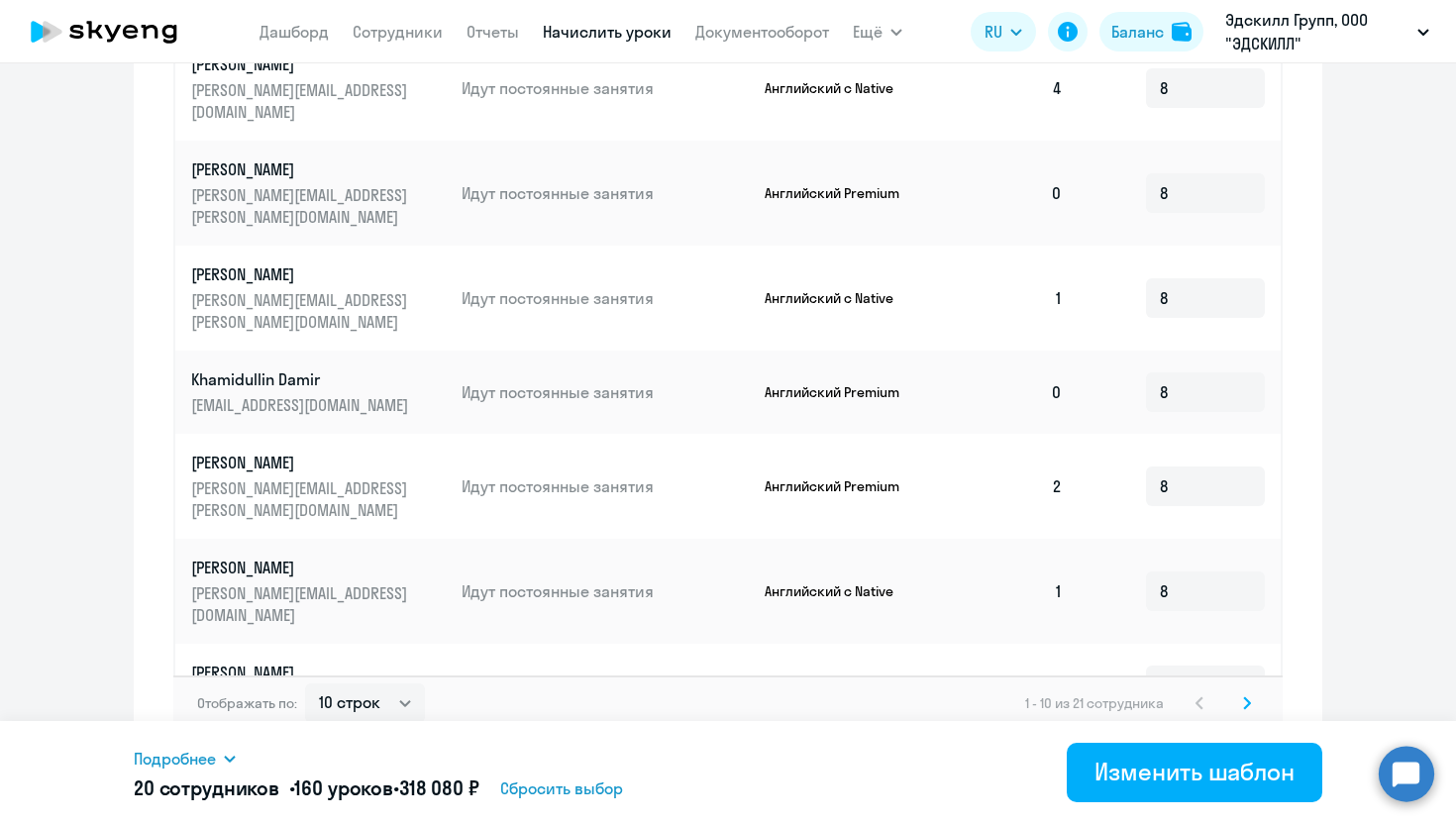 click 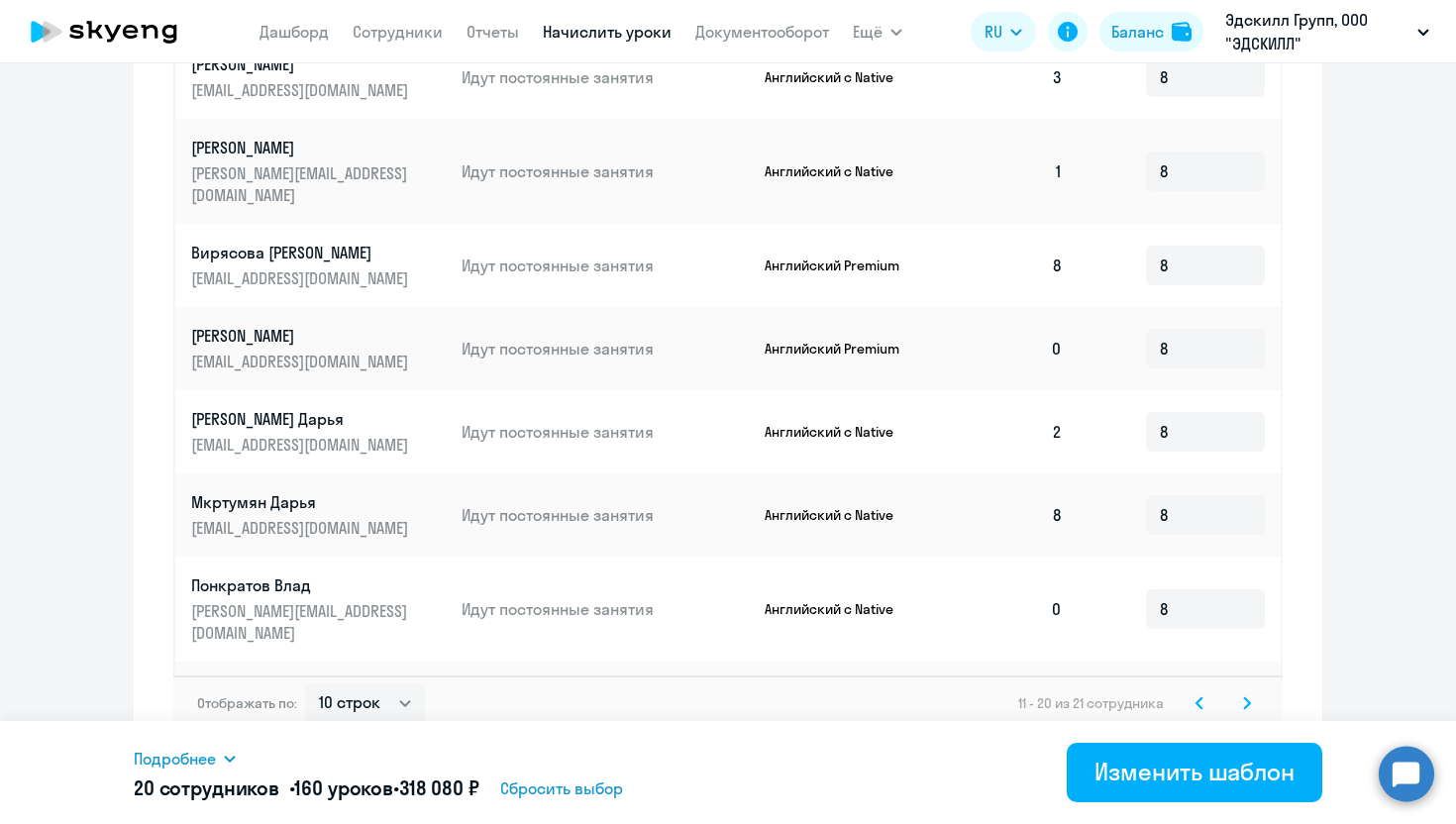 click 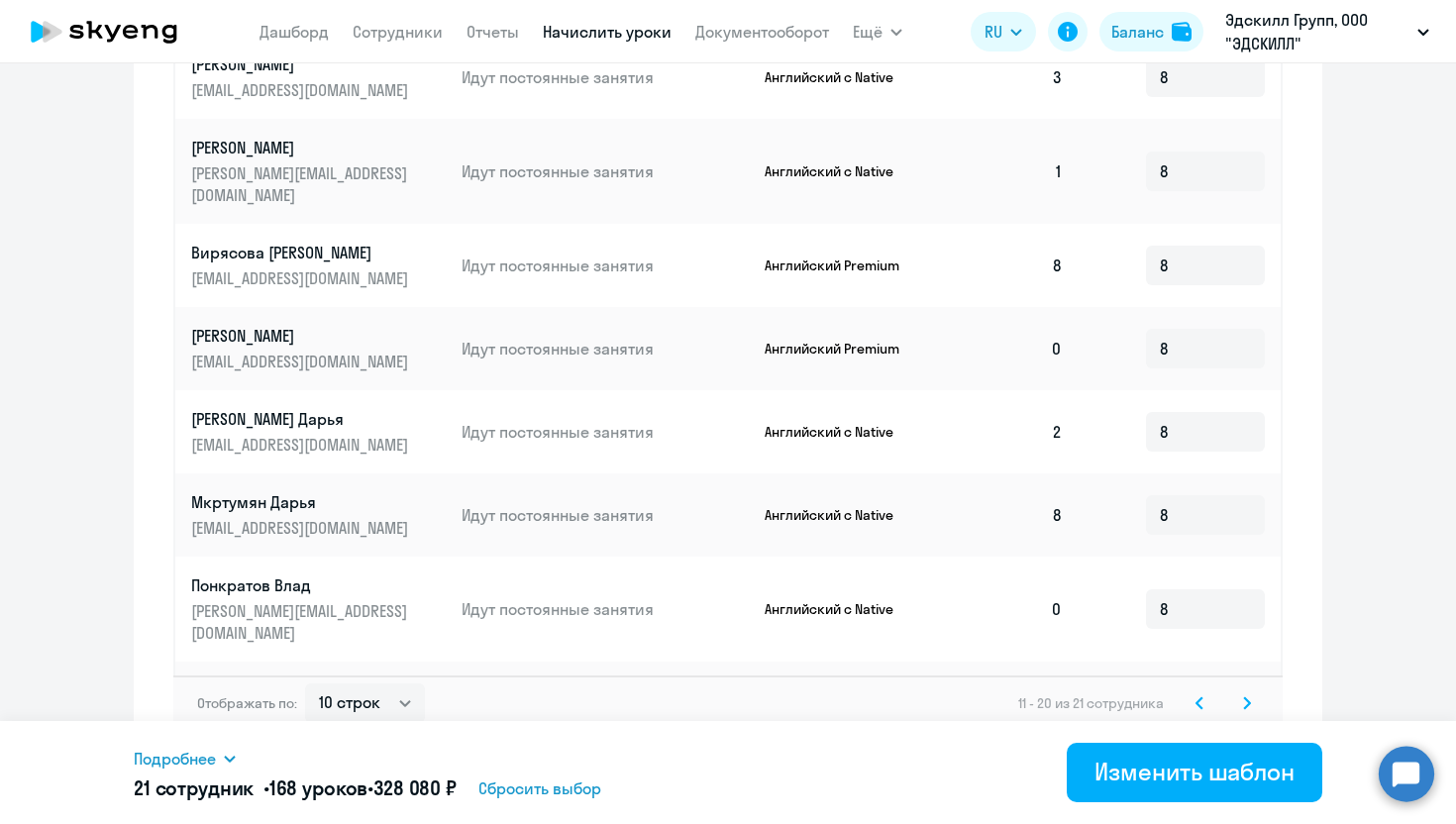 type on "8" 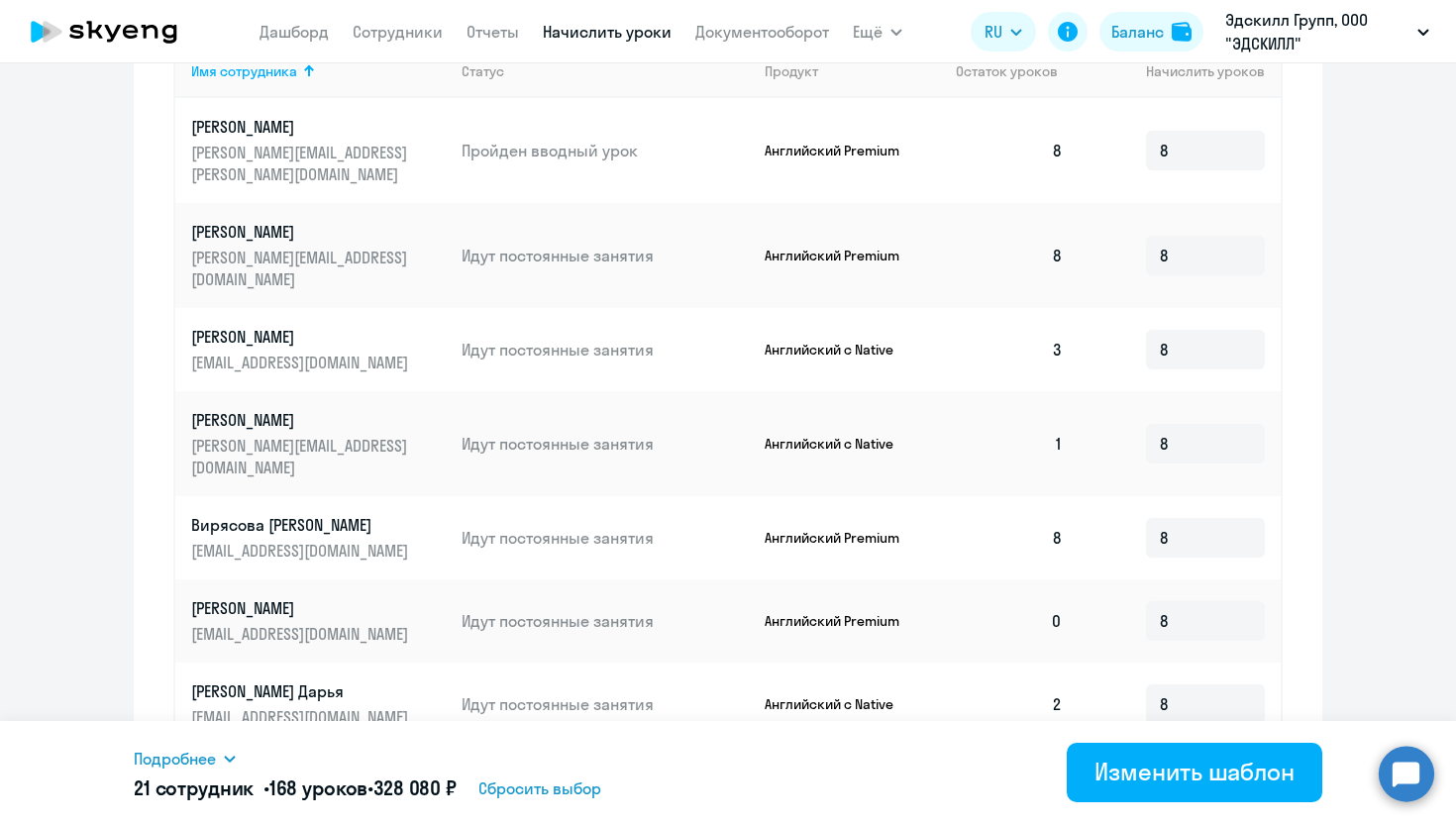 scroll, scrollTop: 1016, scrollLeft: 0, axis: vertical 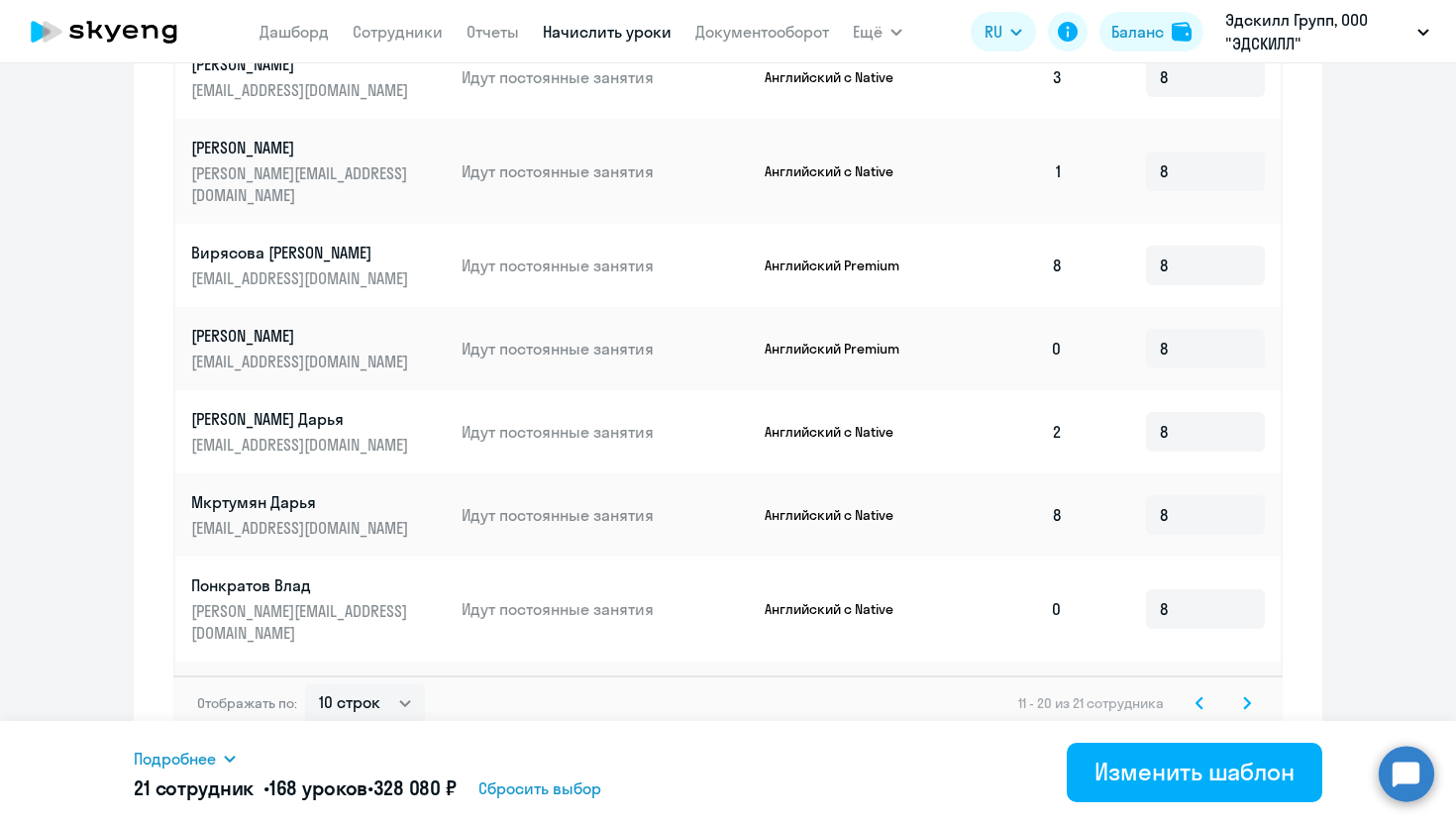 click 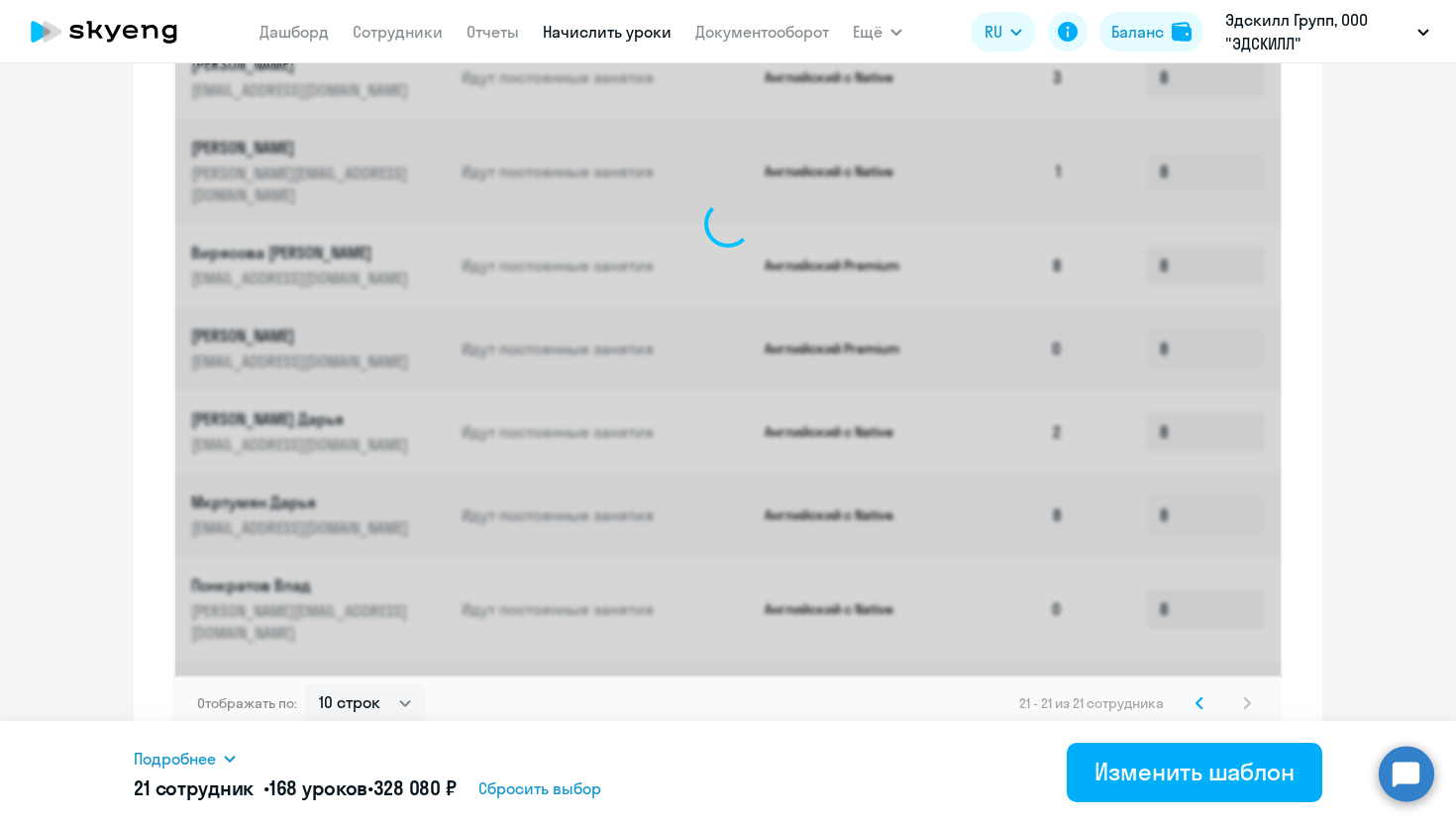 scroll, scrollTop: 428, scrollLeft: 0, axis: vertical 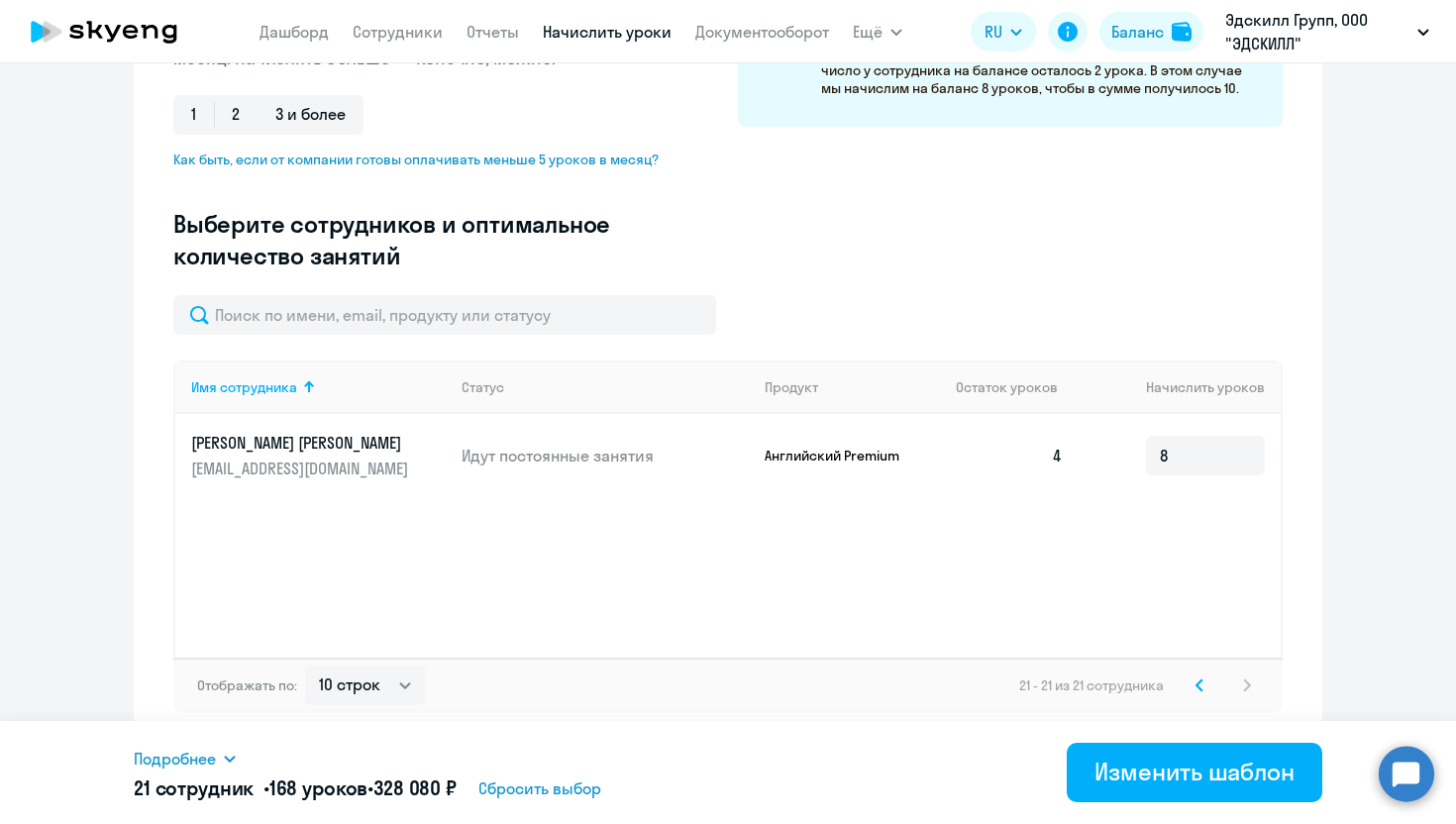 click 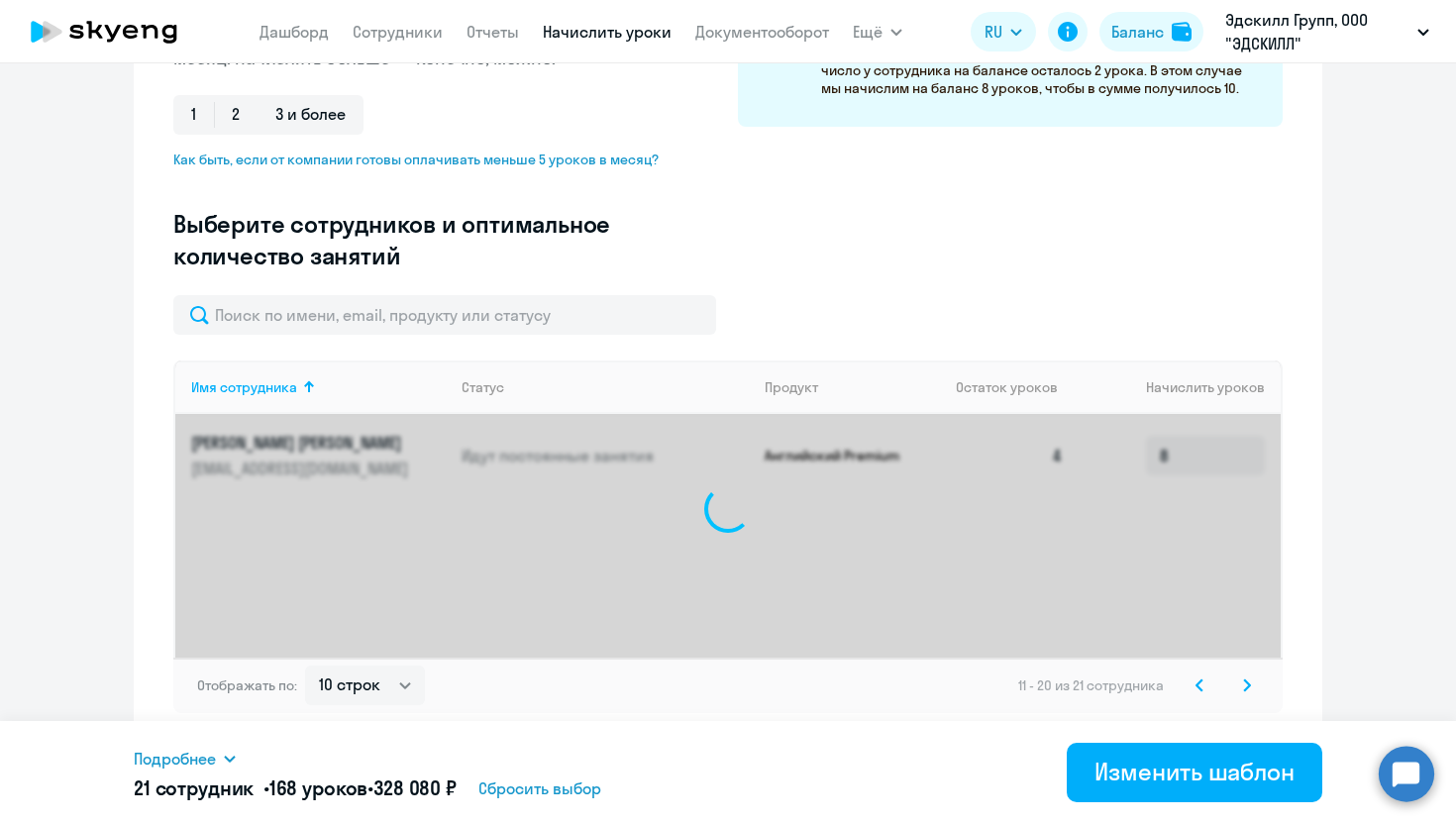 scroll, scrollTop: 1016, scrollLeft: 0, axis: vertical 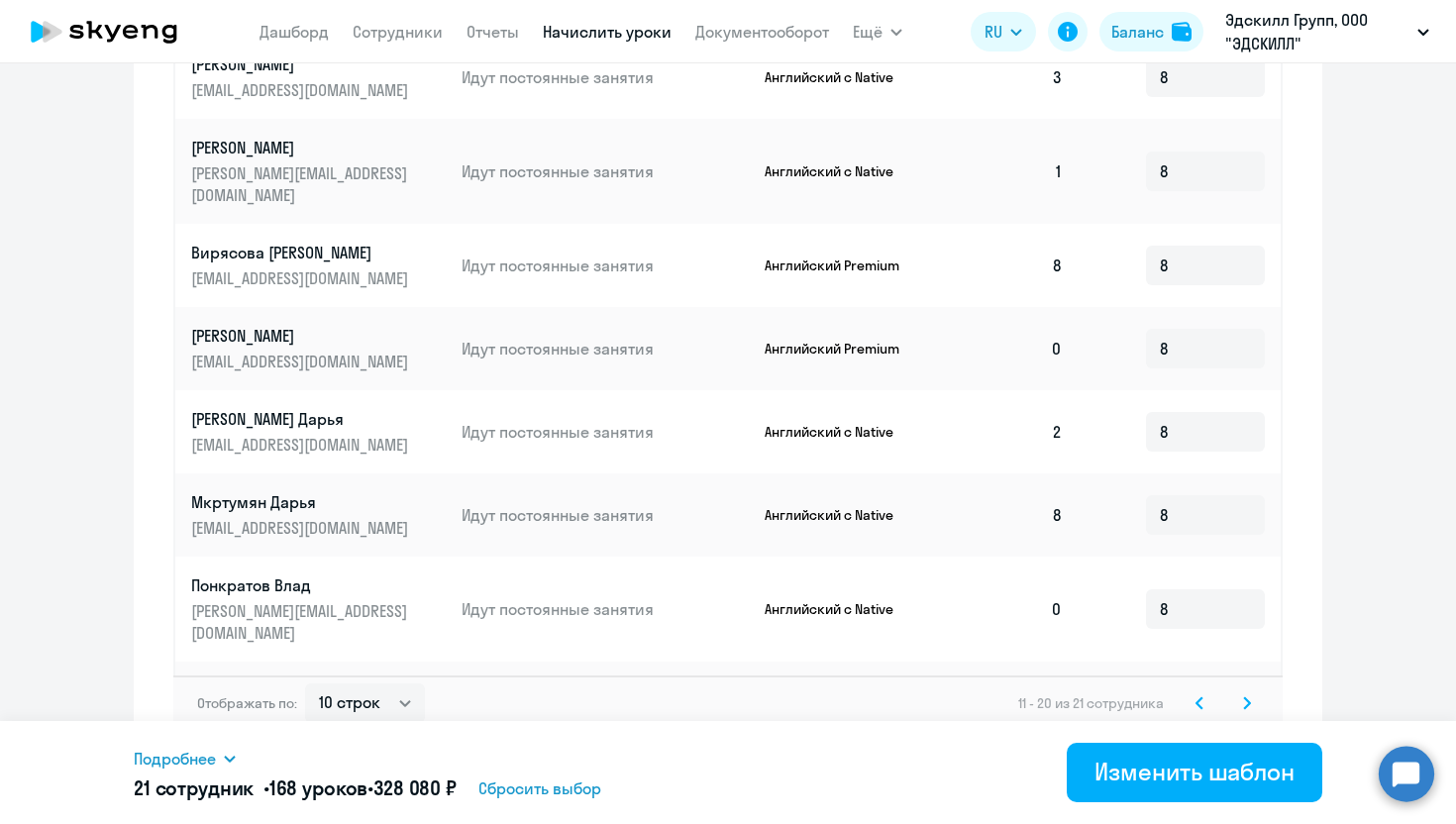 click 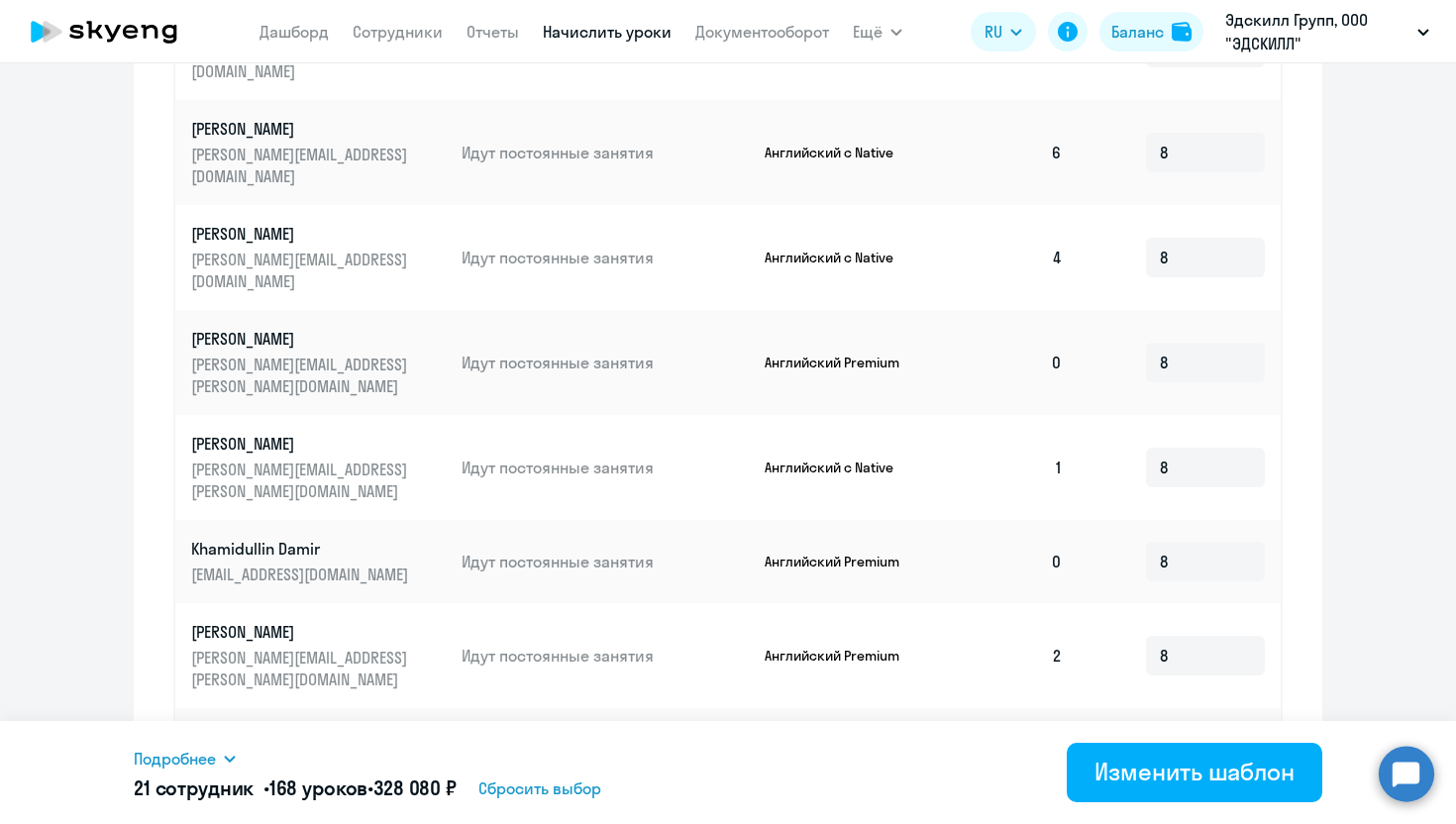 scroll, scrollTop: 839, scrollLeft: 0, axis: vertical 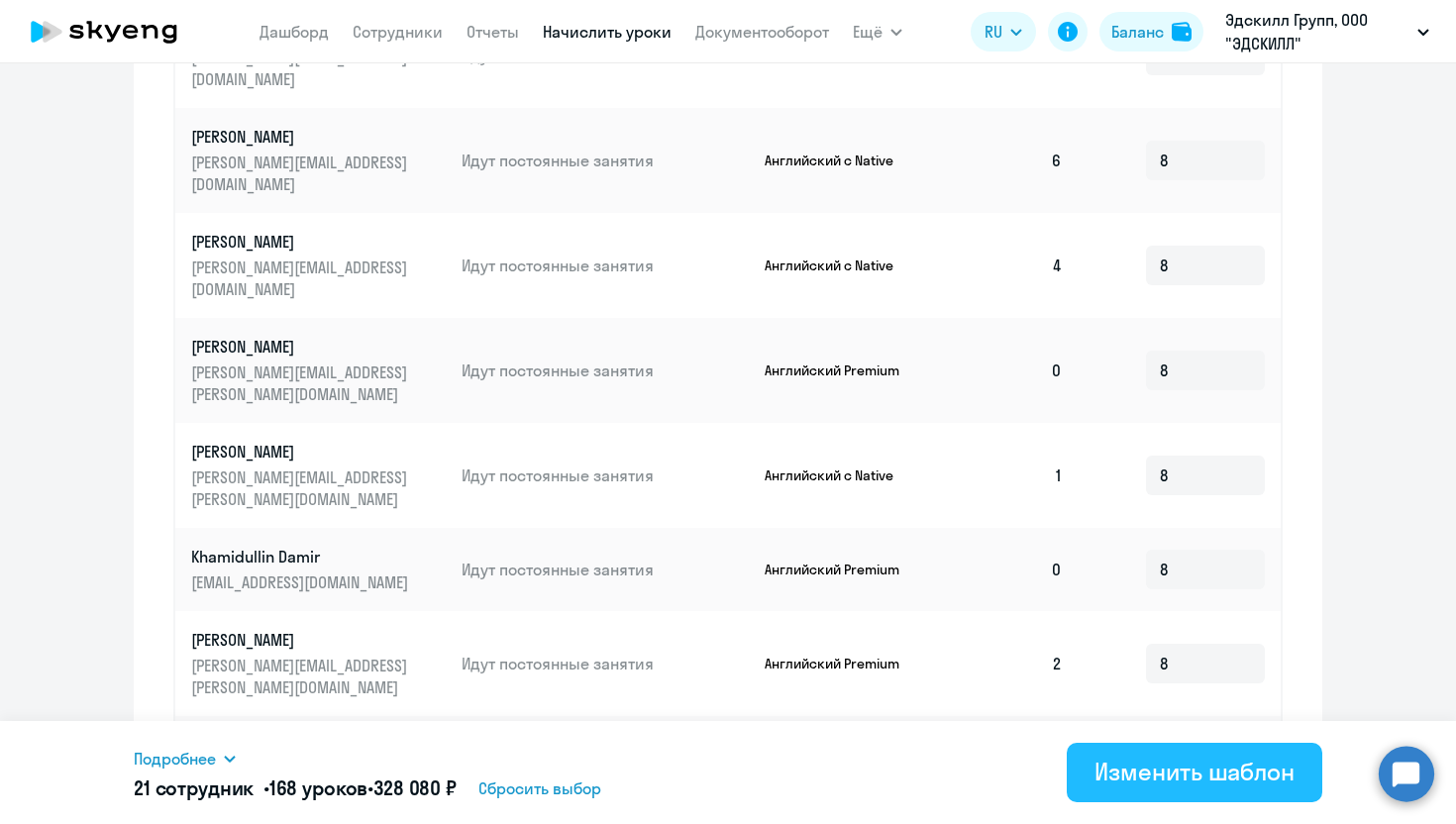click on "Изменить шаблон" at bounding box center [1195, 772] 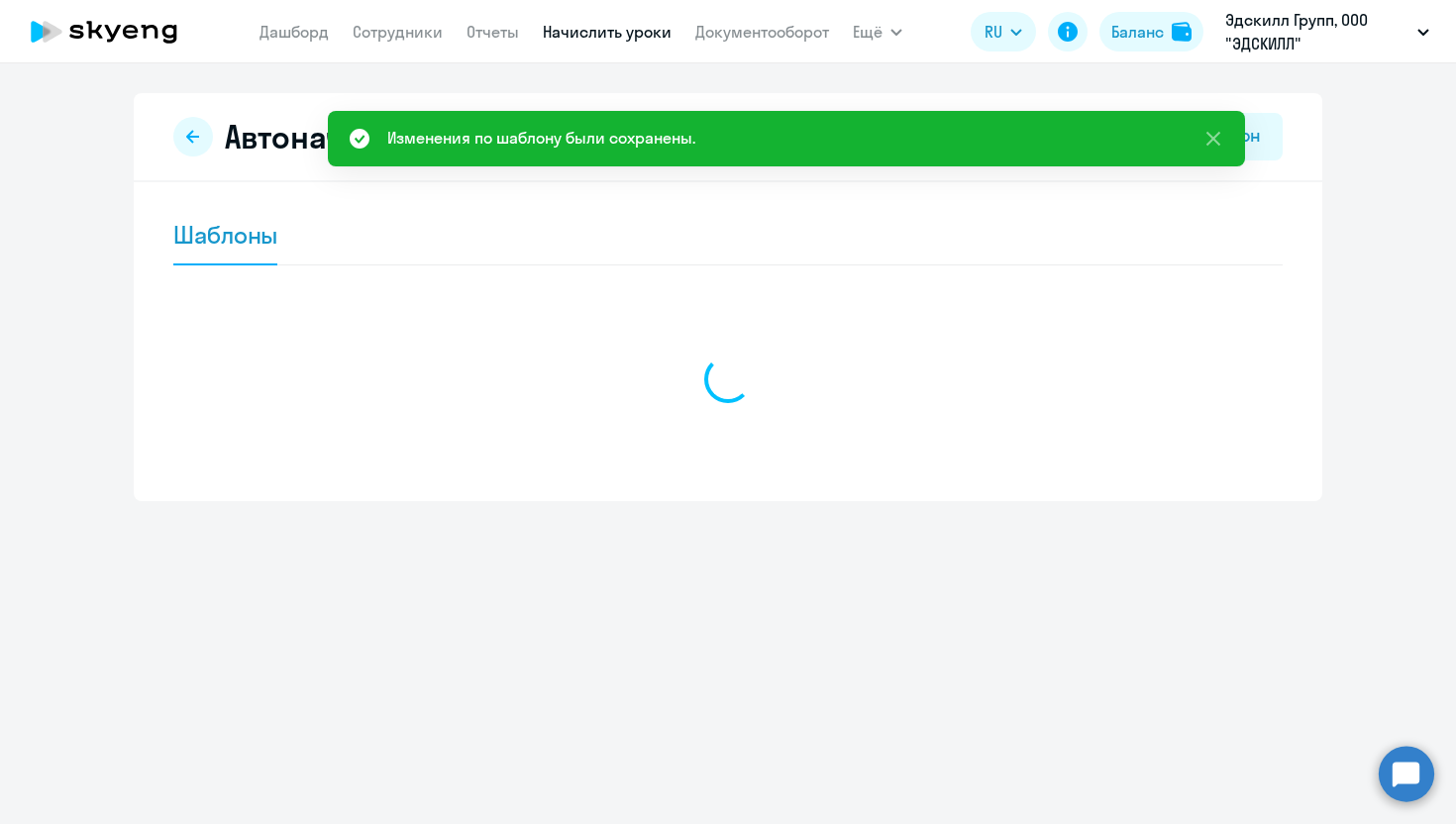 scroll, scrollTop: 0, scrollLeft: 0, axis: both 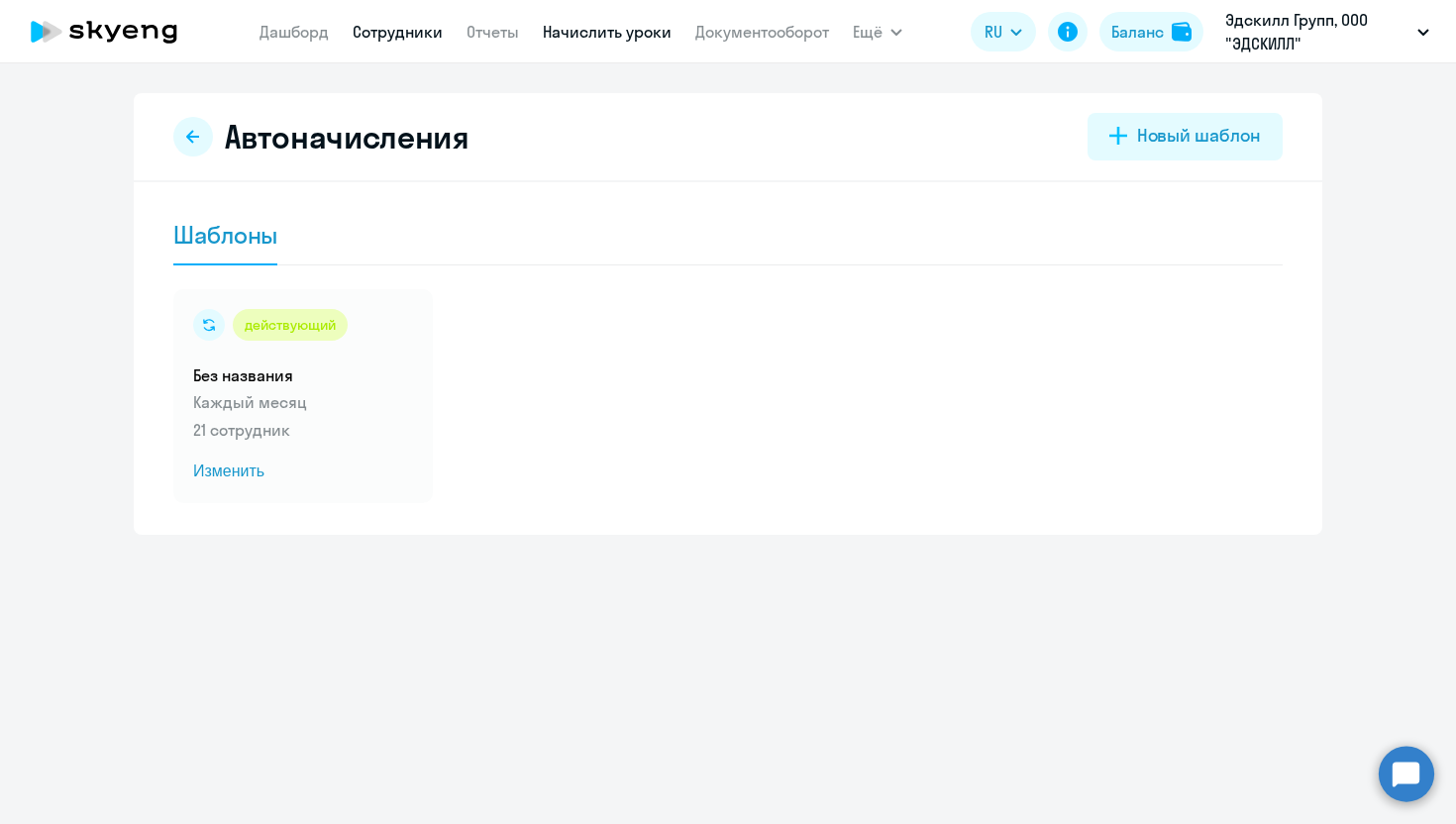 click on "Сотрудники" at bounding box center [397, 32] 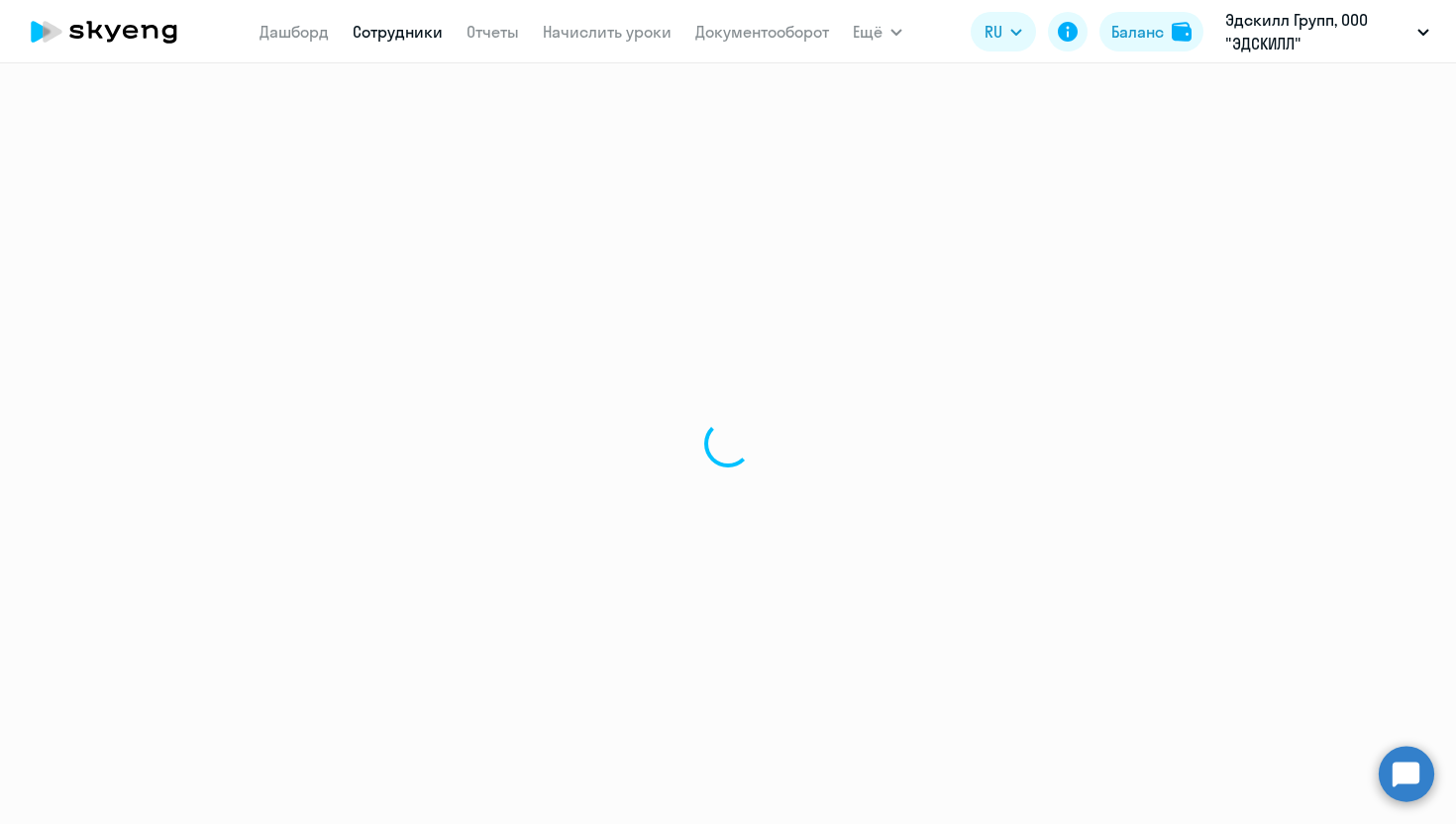 select on "30" 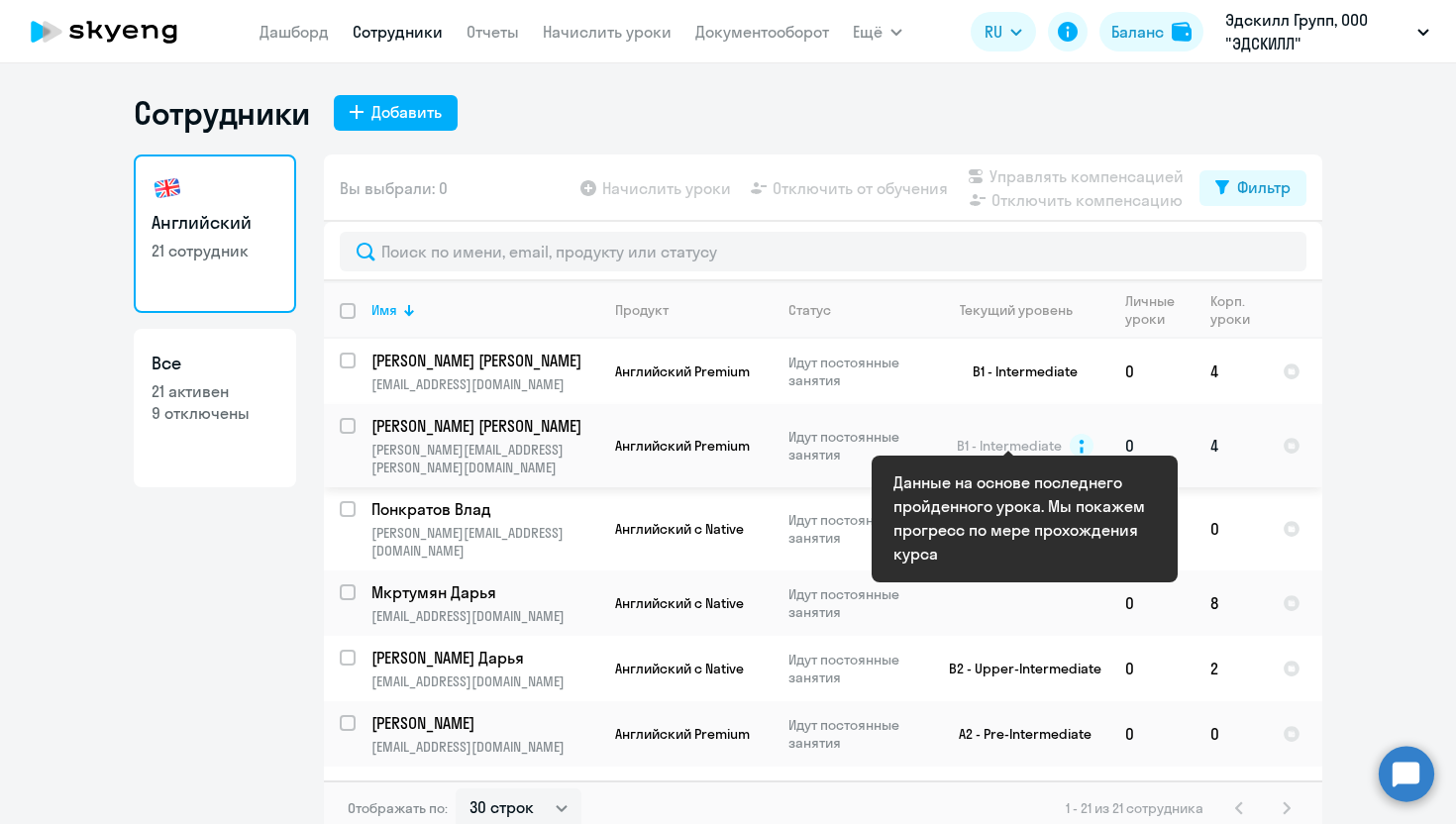 click 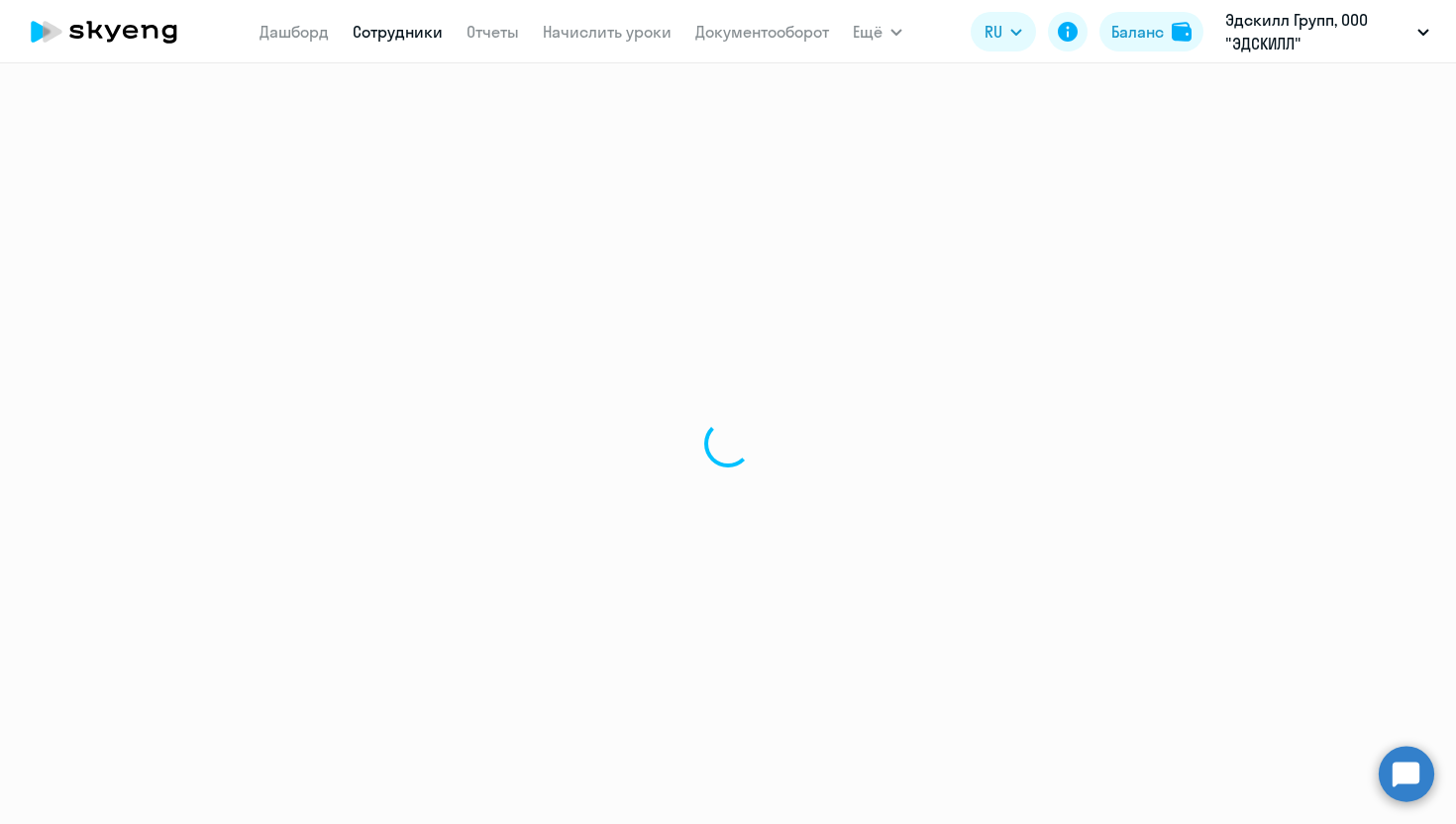 select on "english" 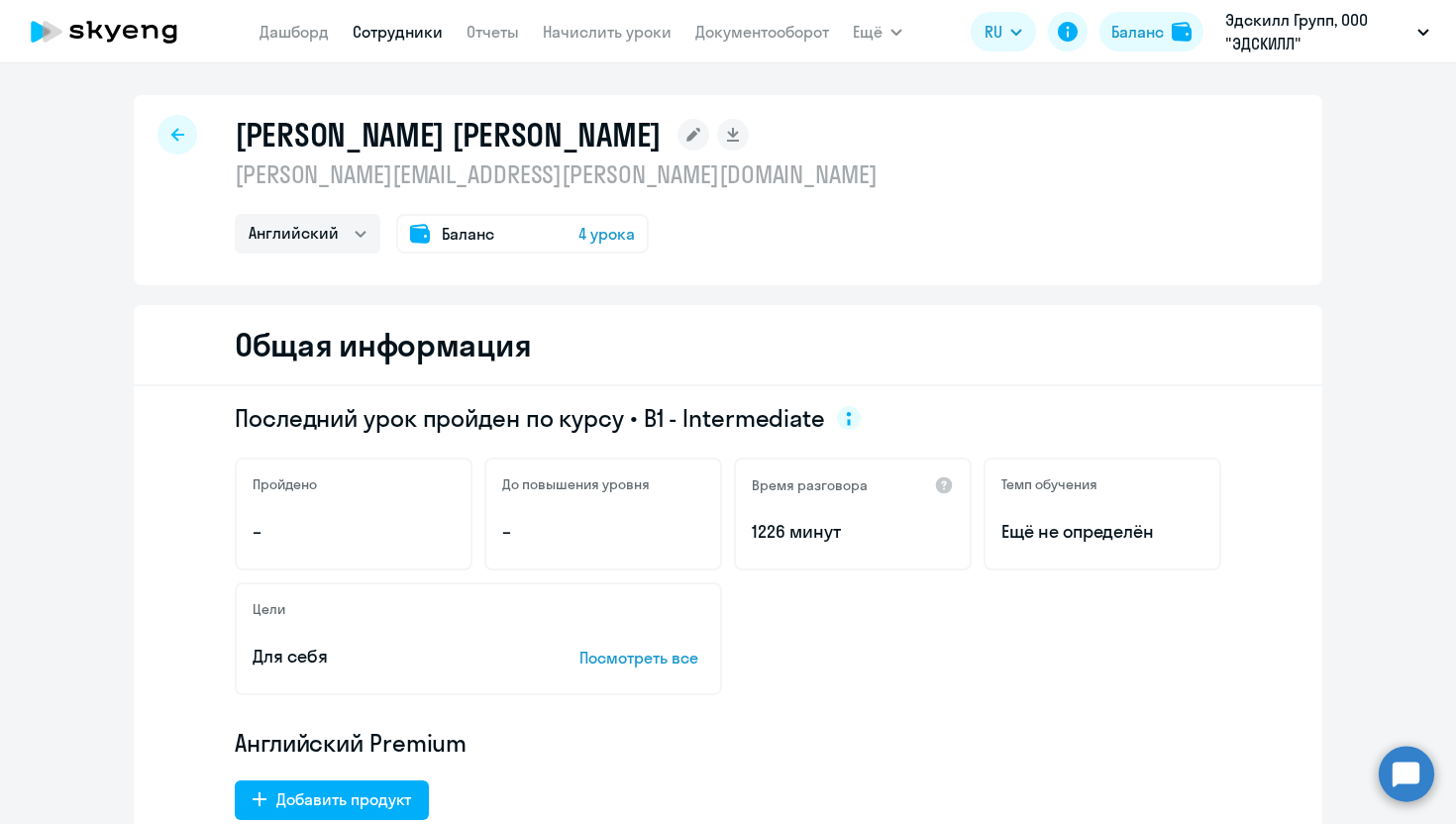 click on "[PERSON_NAME] [PERSON_NAME]
[PERSON_NAME][EMAIL_ADDRESS][PERSON_NAME][DOMAIN_NAME]  Английский
Баланс 4 урока Общая информация Последний урок пройден по курсу • B1 - Intermediate
Пройдено – До повышения уровня – Время разговора
1226 минут  Темп обучения  Ещё не определён  [PERSON_NAME] Для себя Посмотреть все Английский Premium
Добавить продукт  Название курса  New General  Обучение начато
[DATE]  Статус  Идут постоянные занятия  Преподаватель  Полутова Стася  Условия софинансирования – Лимит уроков  Без ограничений  Остаток от лимита  Без ограничений  Дата обновления лимита – Навыки  Весь период
–" 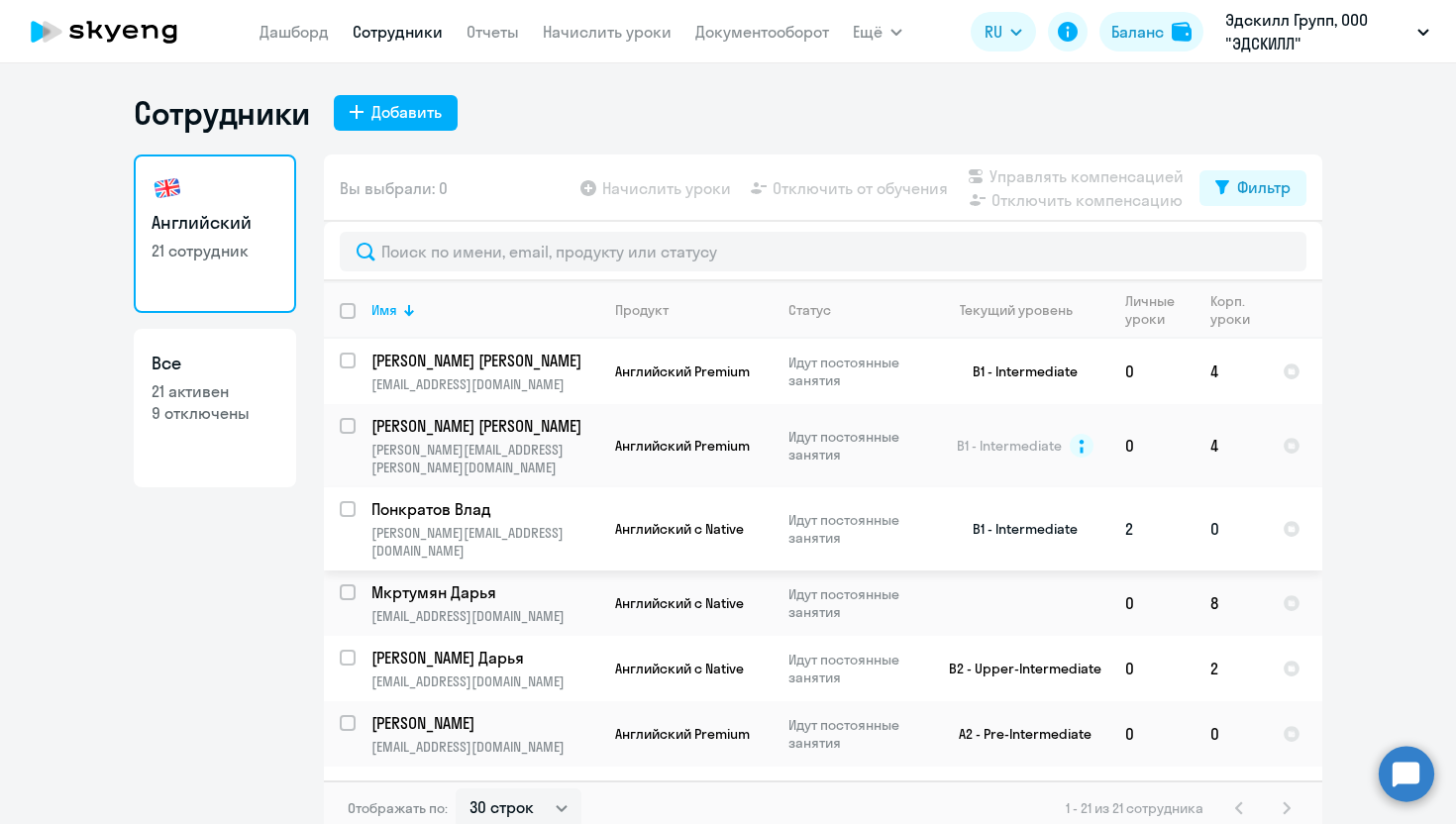 click at bounding box center [360, 521] 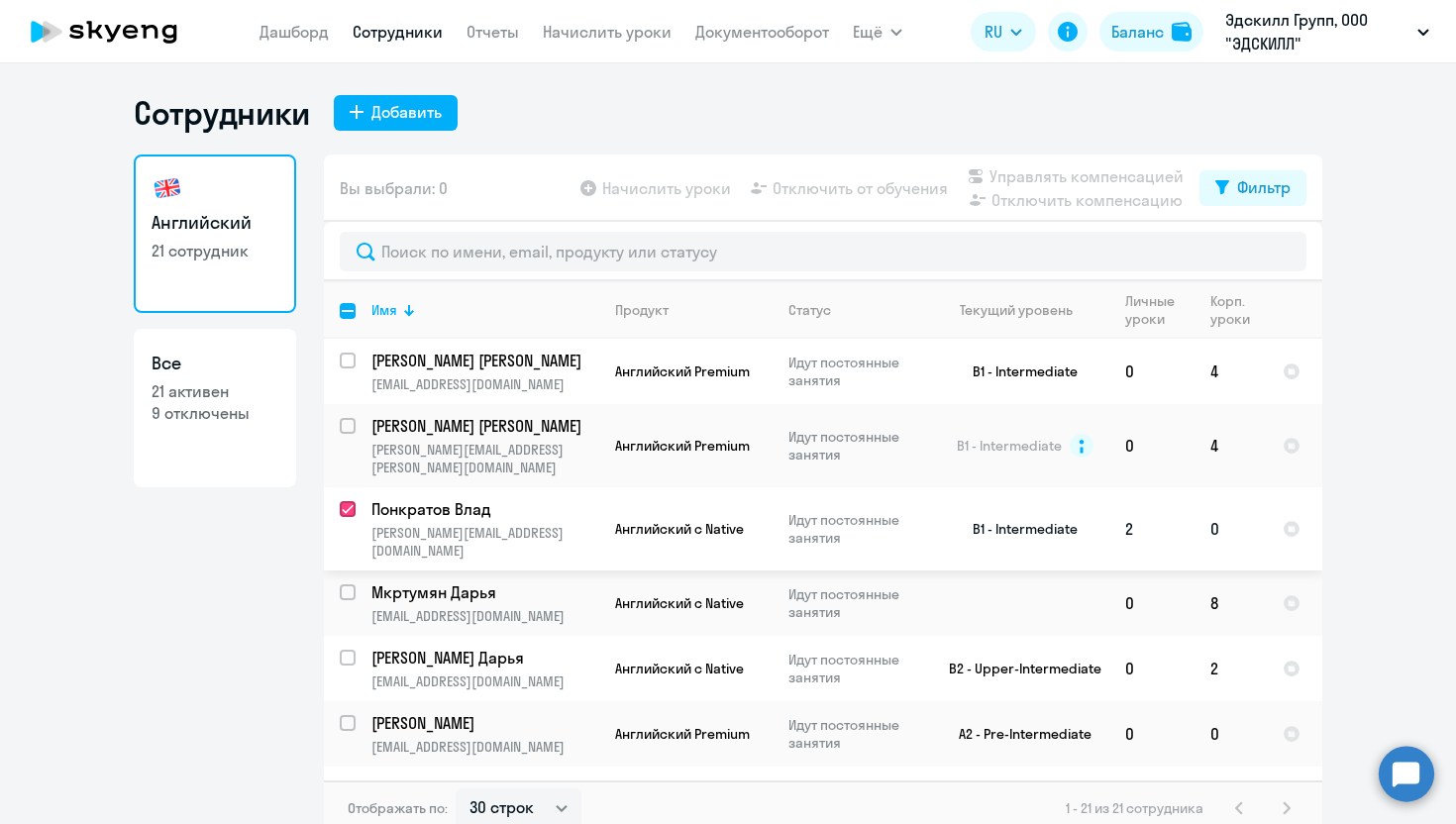 checkbox on "true" 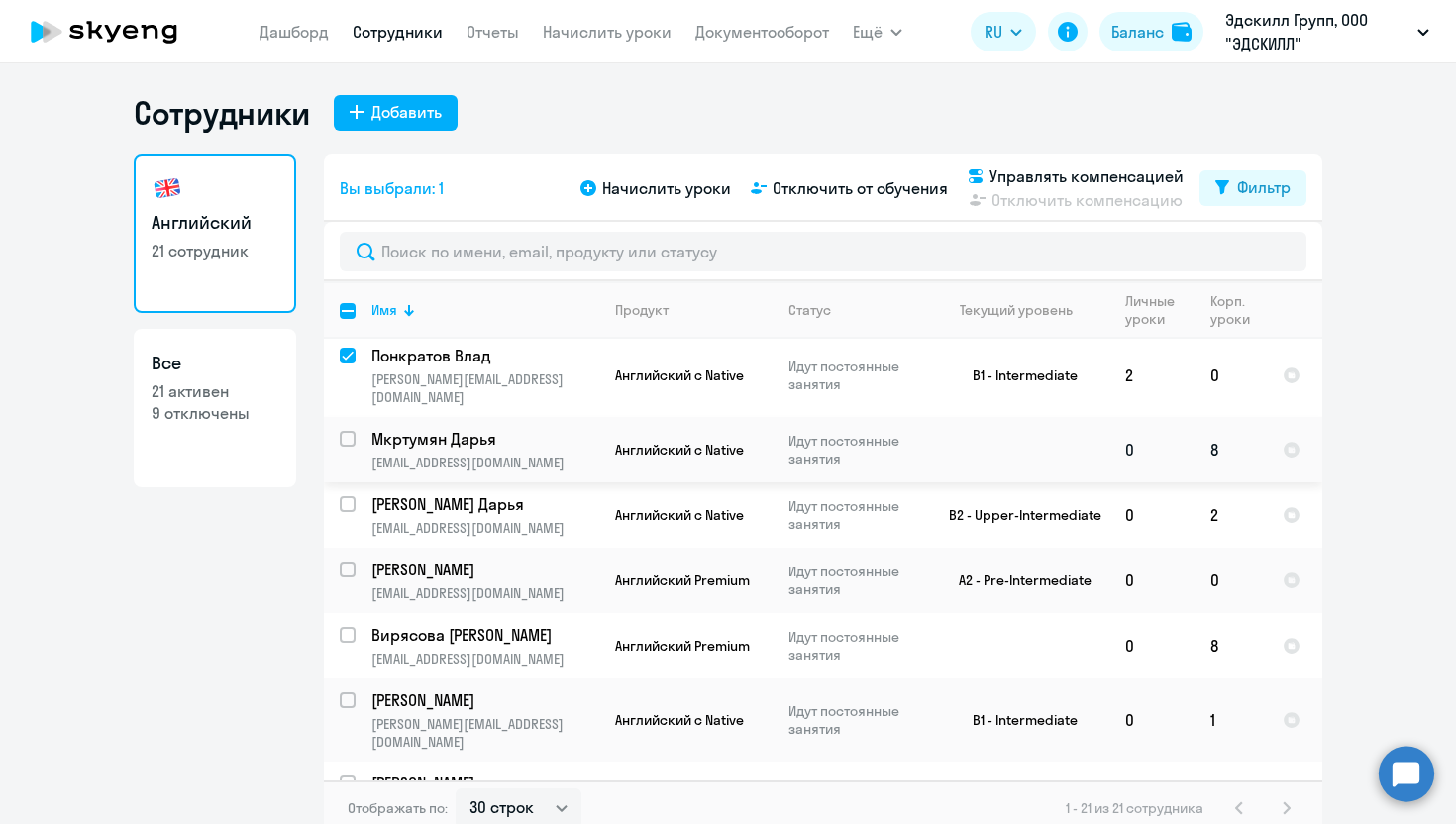scroll, scrollTop: 227, scrollLeft: 0, axis: vertical 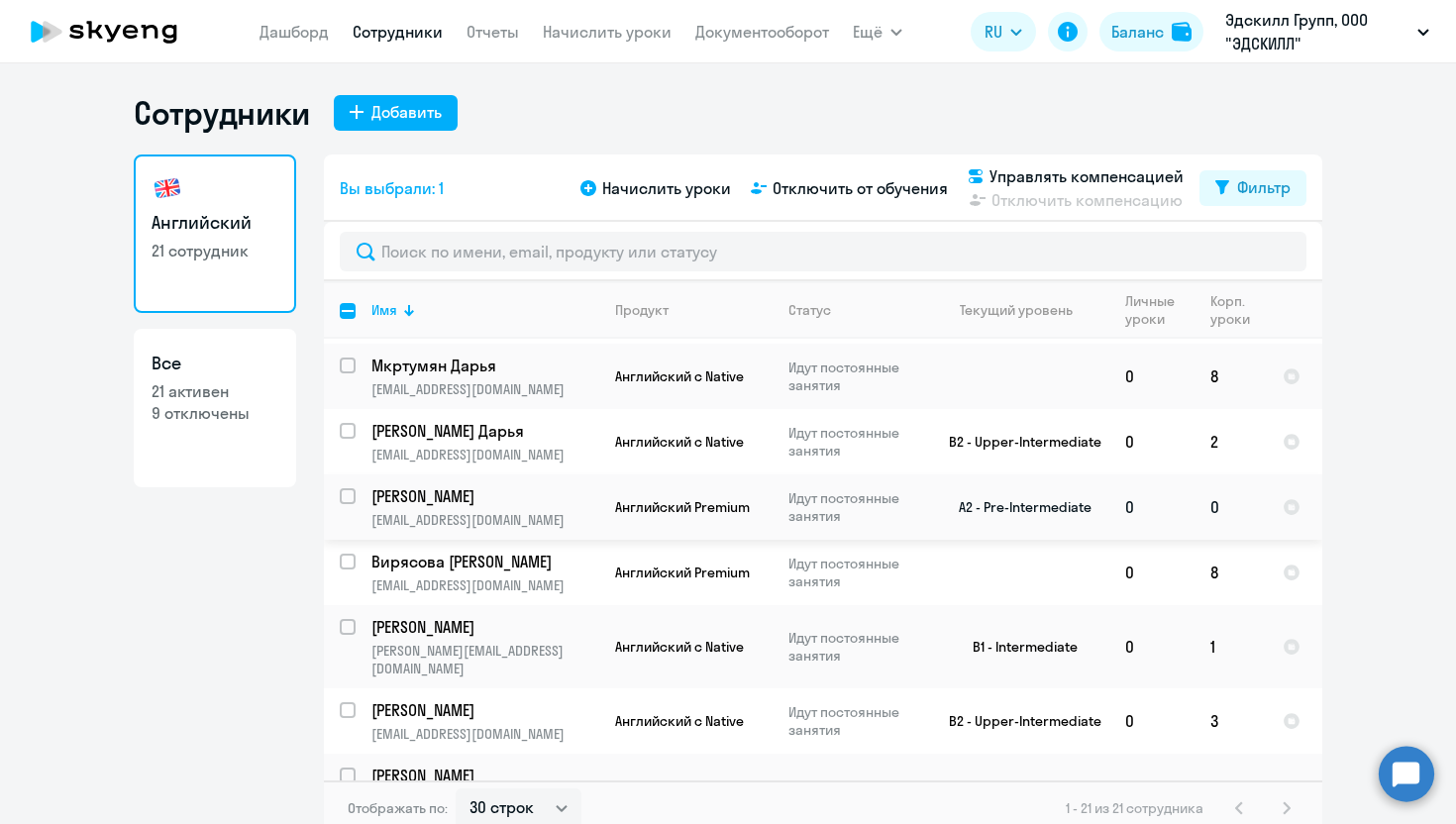 click at bounding box center [360, 508] 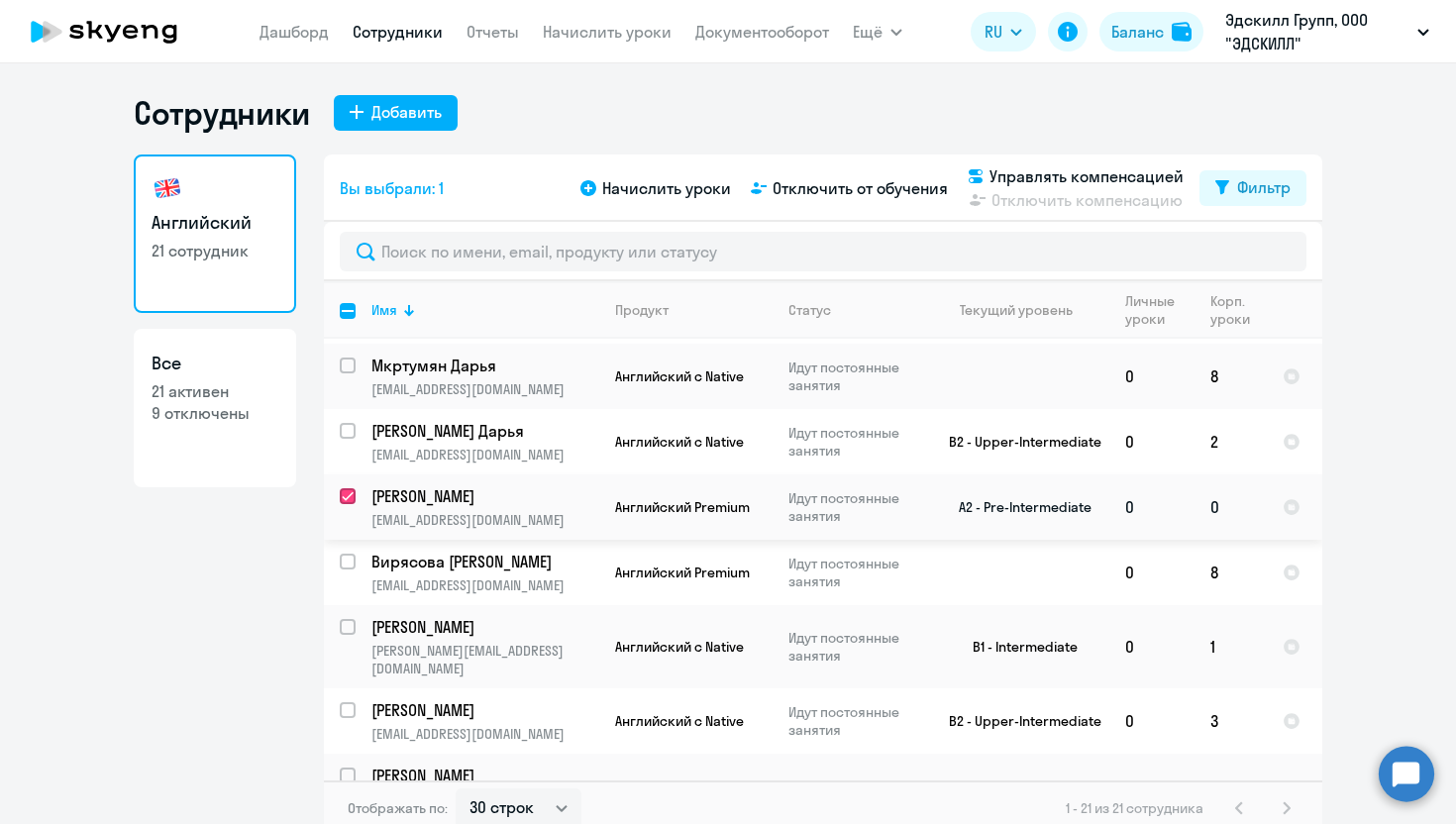 checkbox on "true" 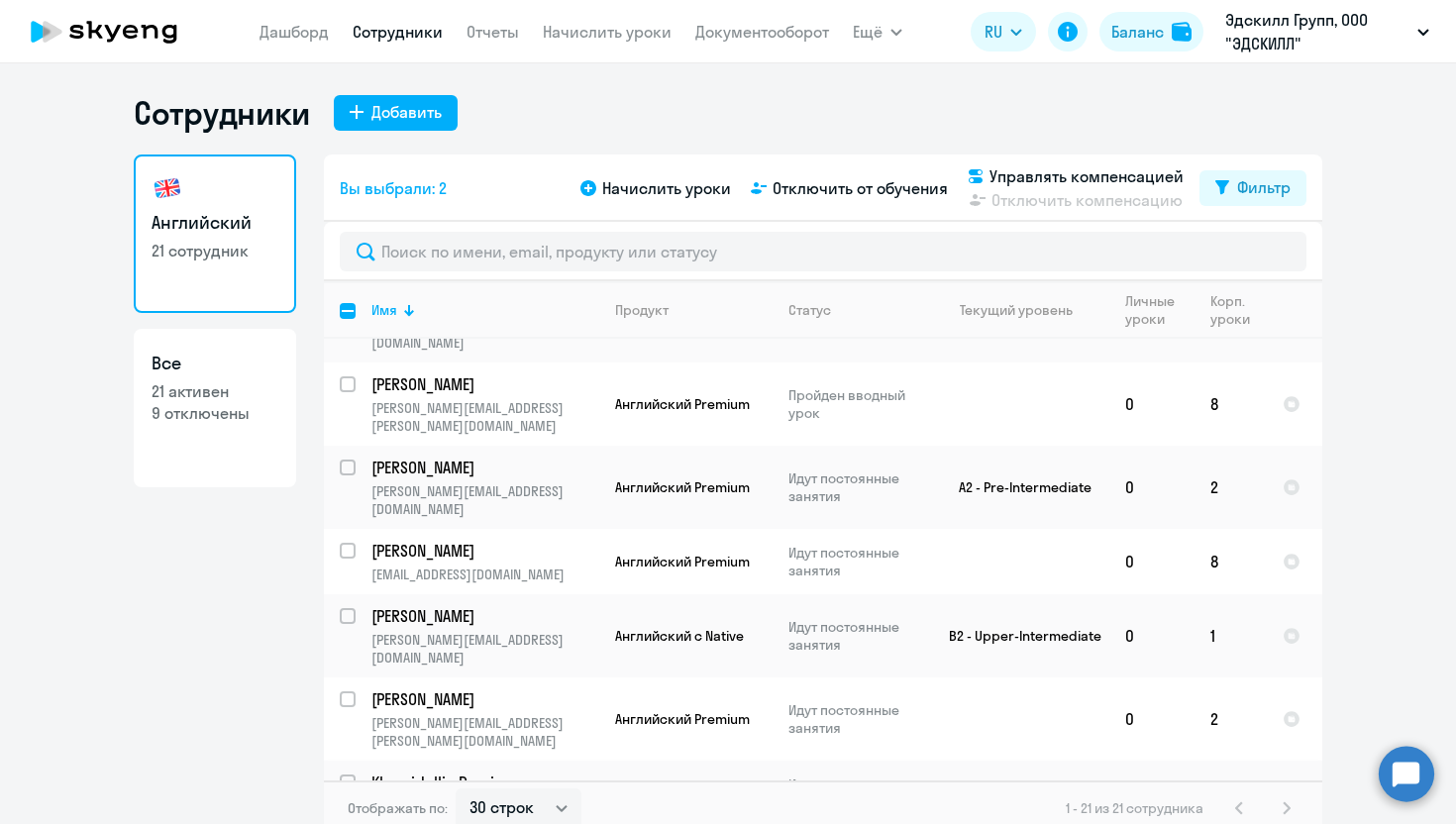 scroll, scrollTop: 709, scrollLeft: 0, axis: vertical 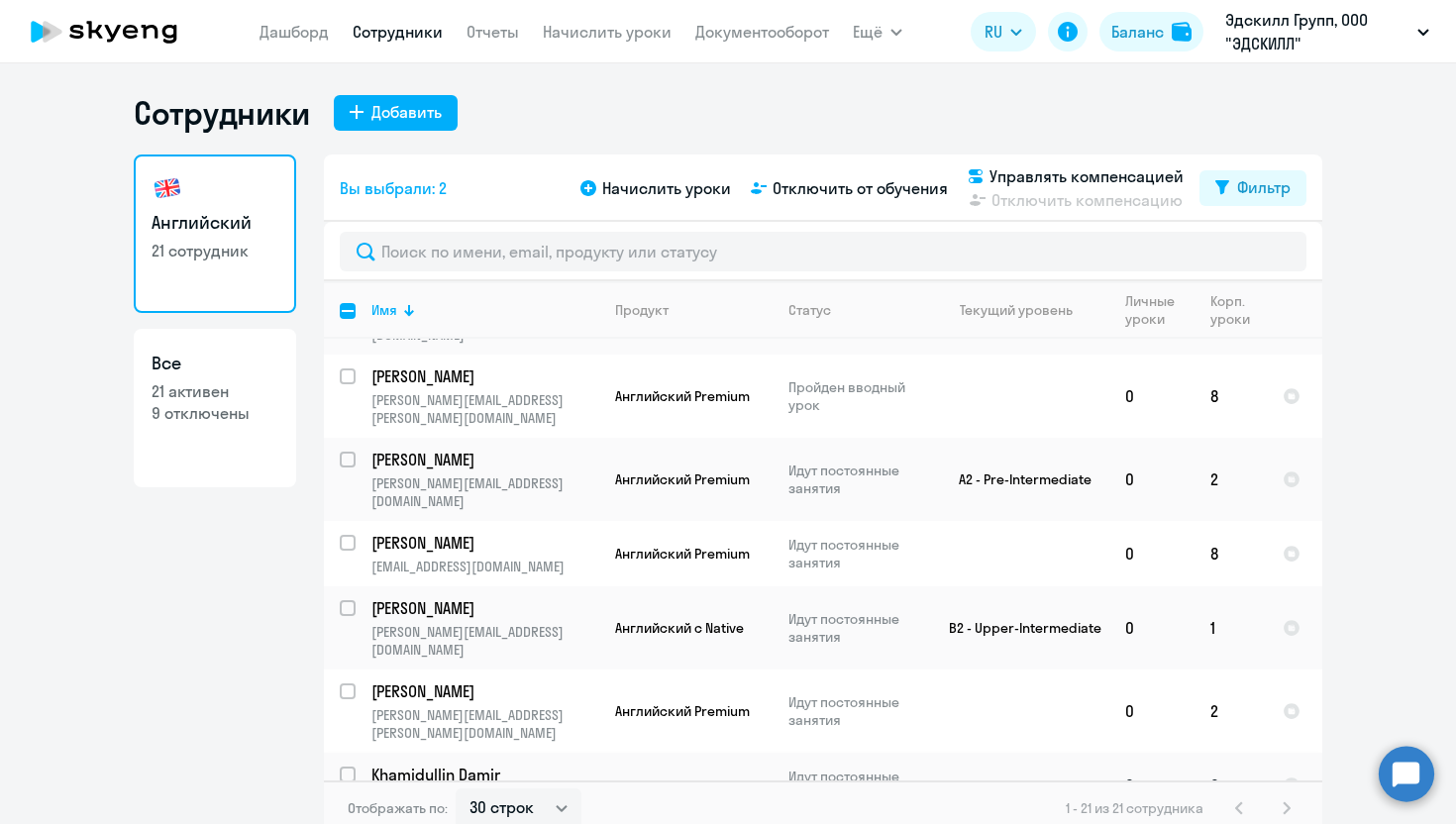 click at bounding box center (360, 786) 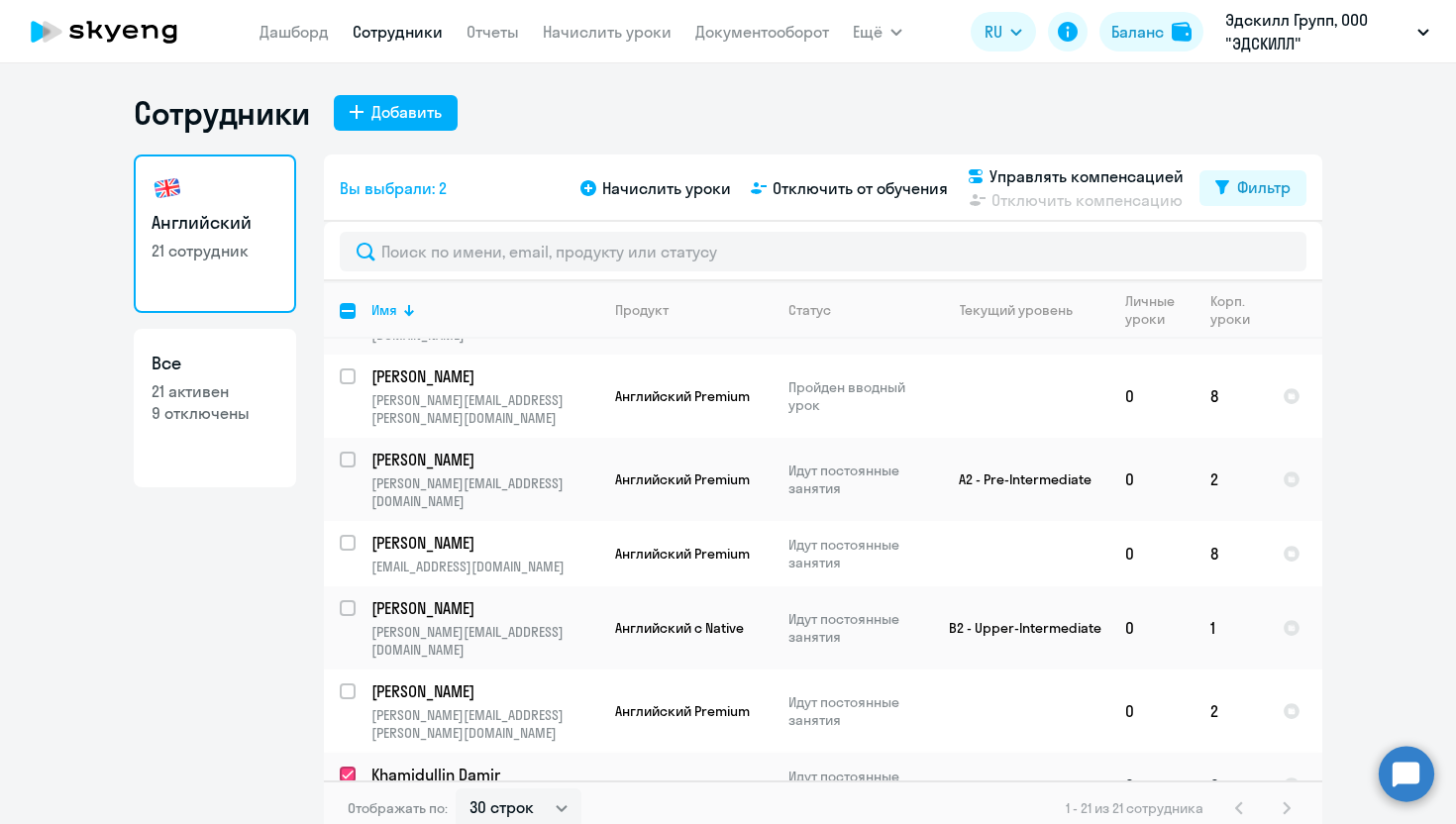 checkbox on "true" 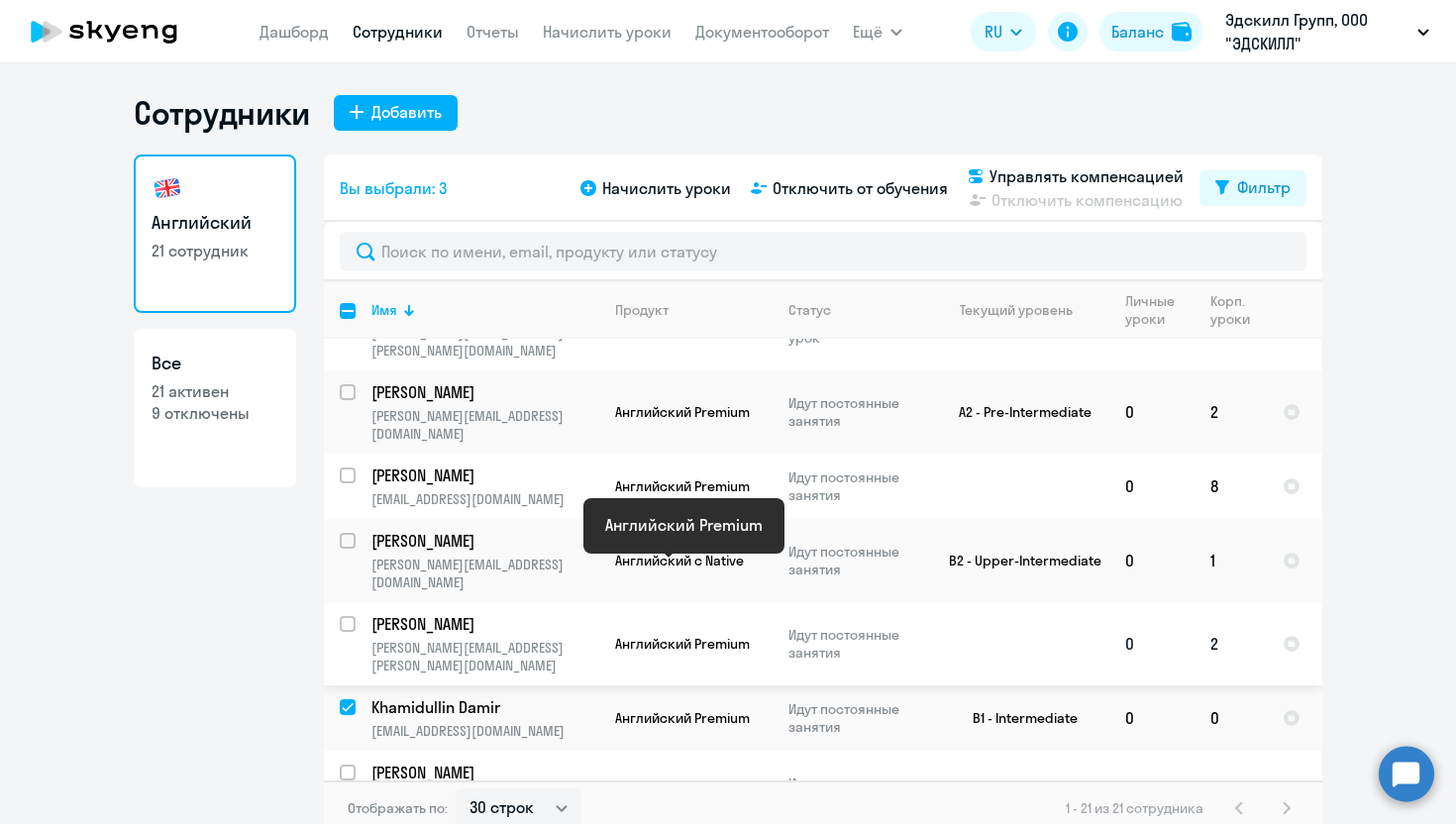 scroll, scrollTop: 920, scrollLeft: 0, axis: vertical 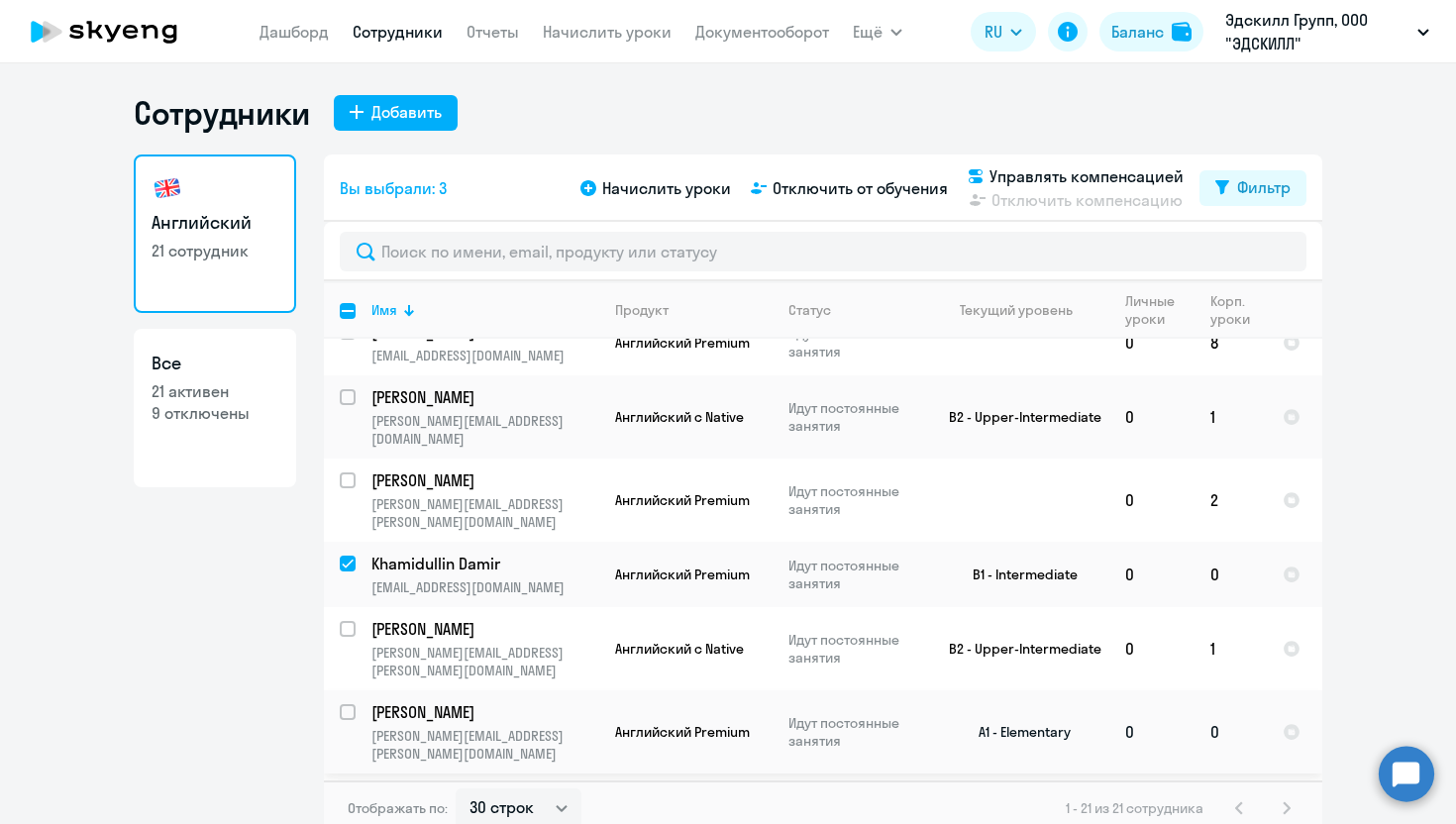click at bounding box center [360, 724] 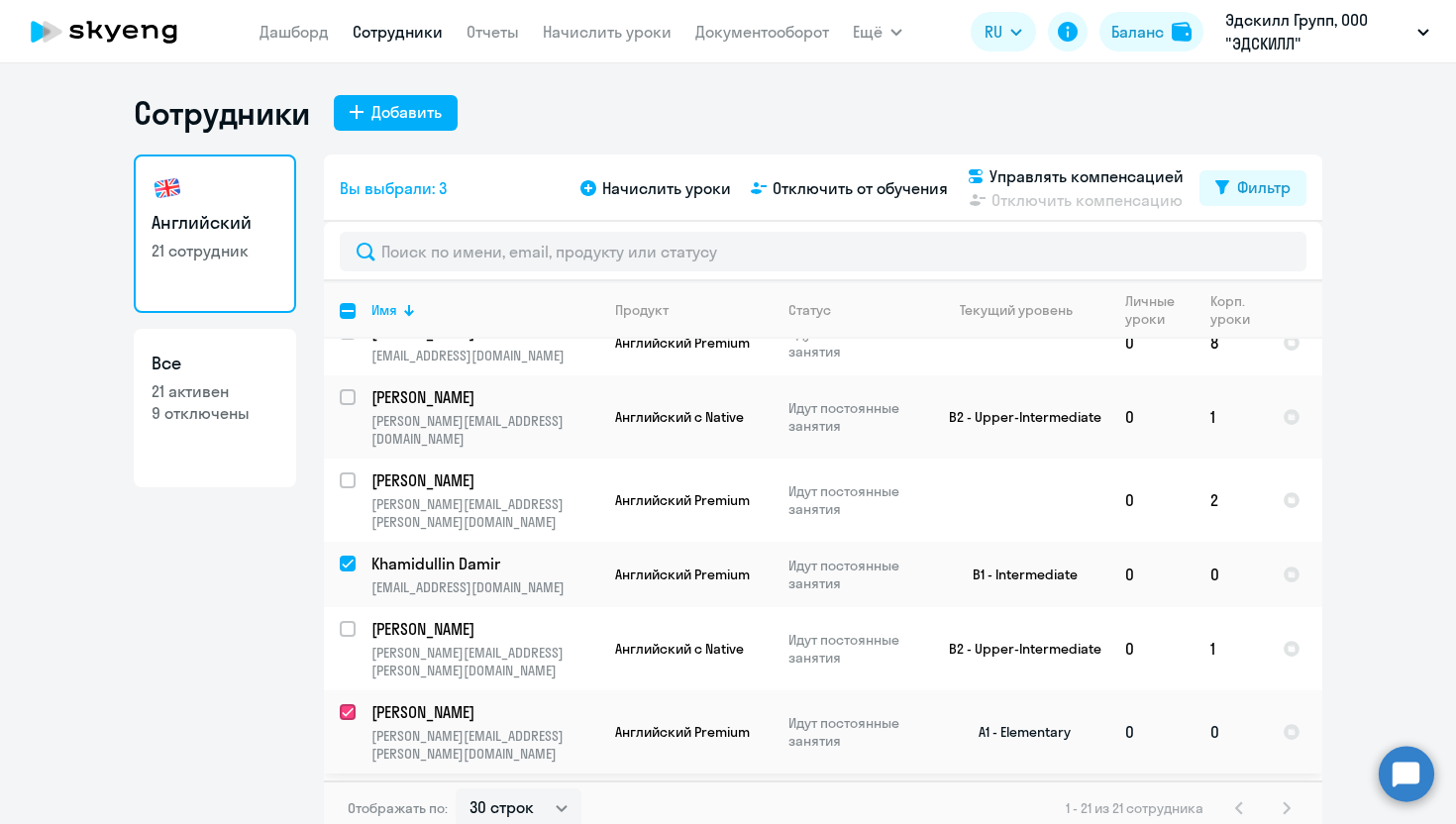 checkbox on "true" 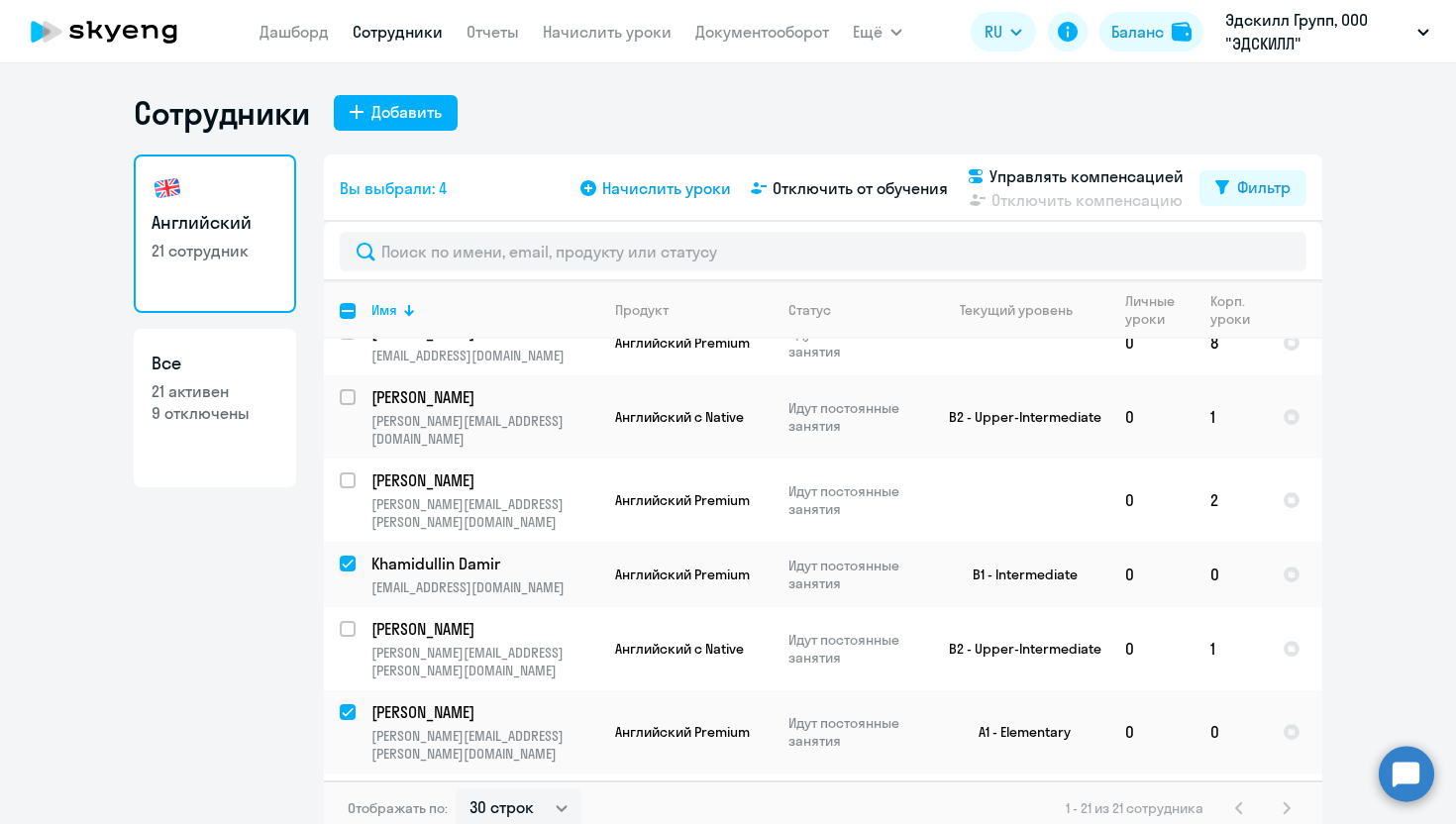 click on "Начислить уроки" 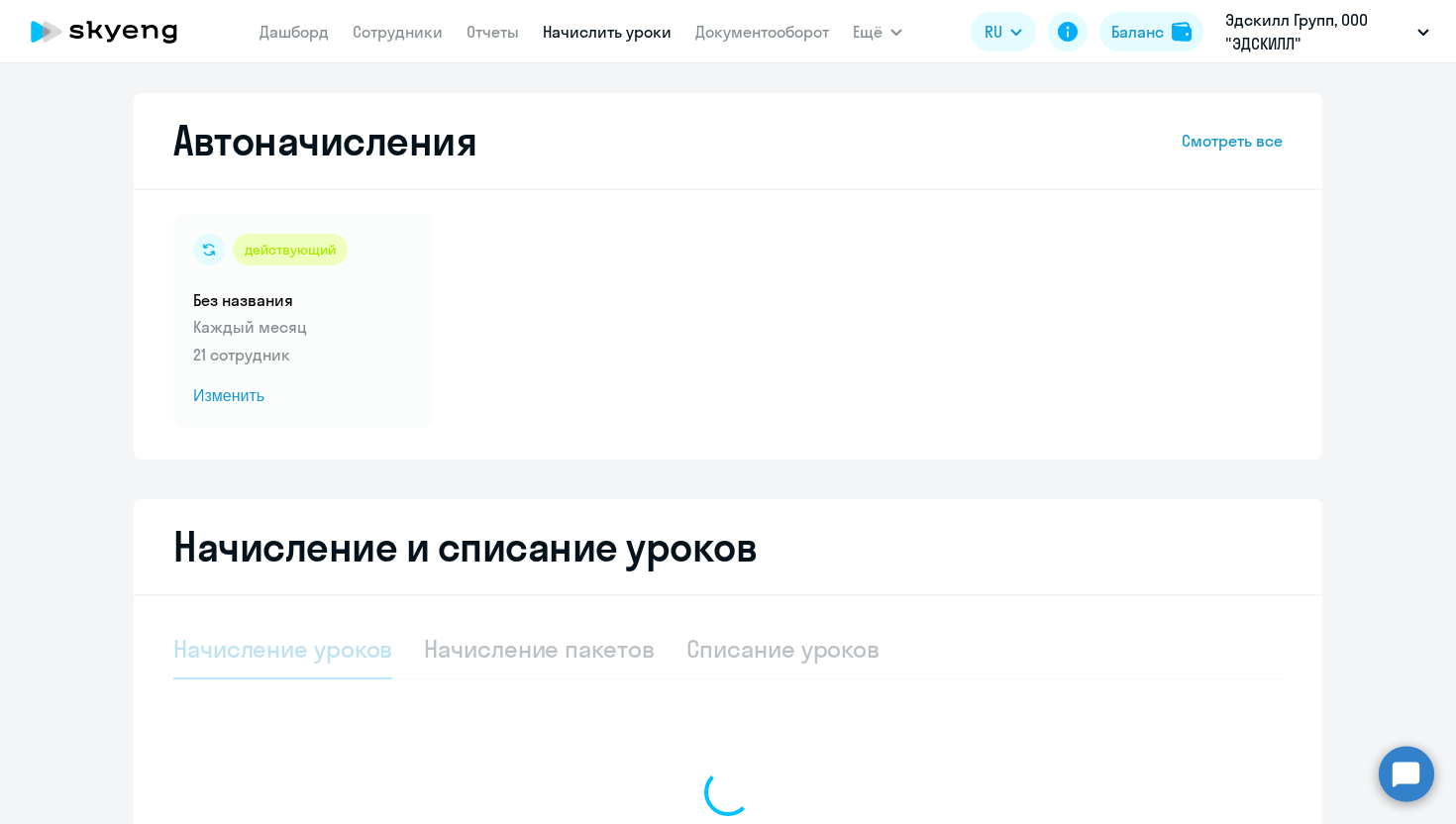 select on "10" 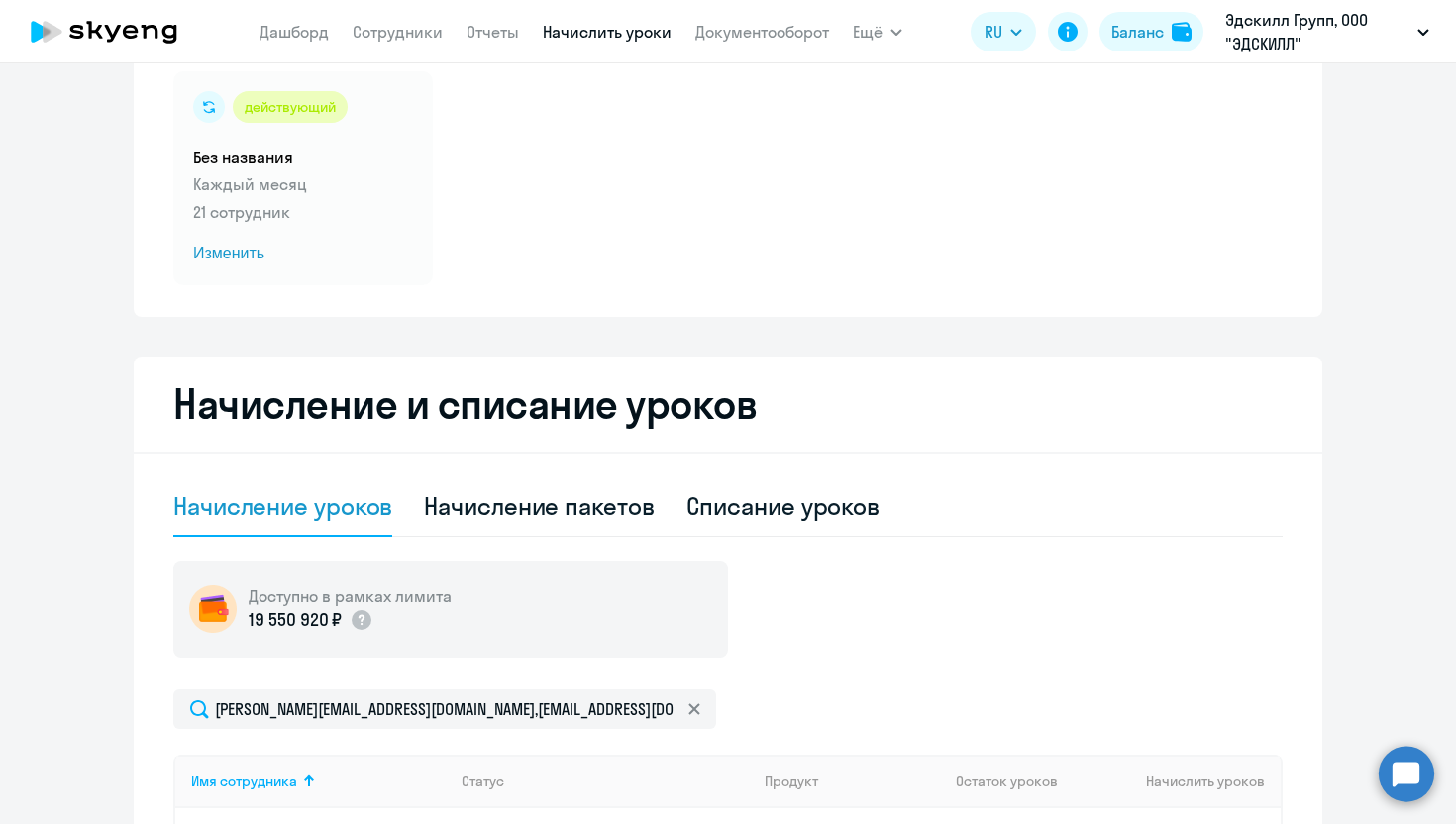 scroll, scrollTop: 507, scrollLeft: 0, axis: vertical 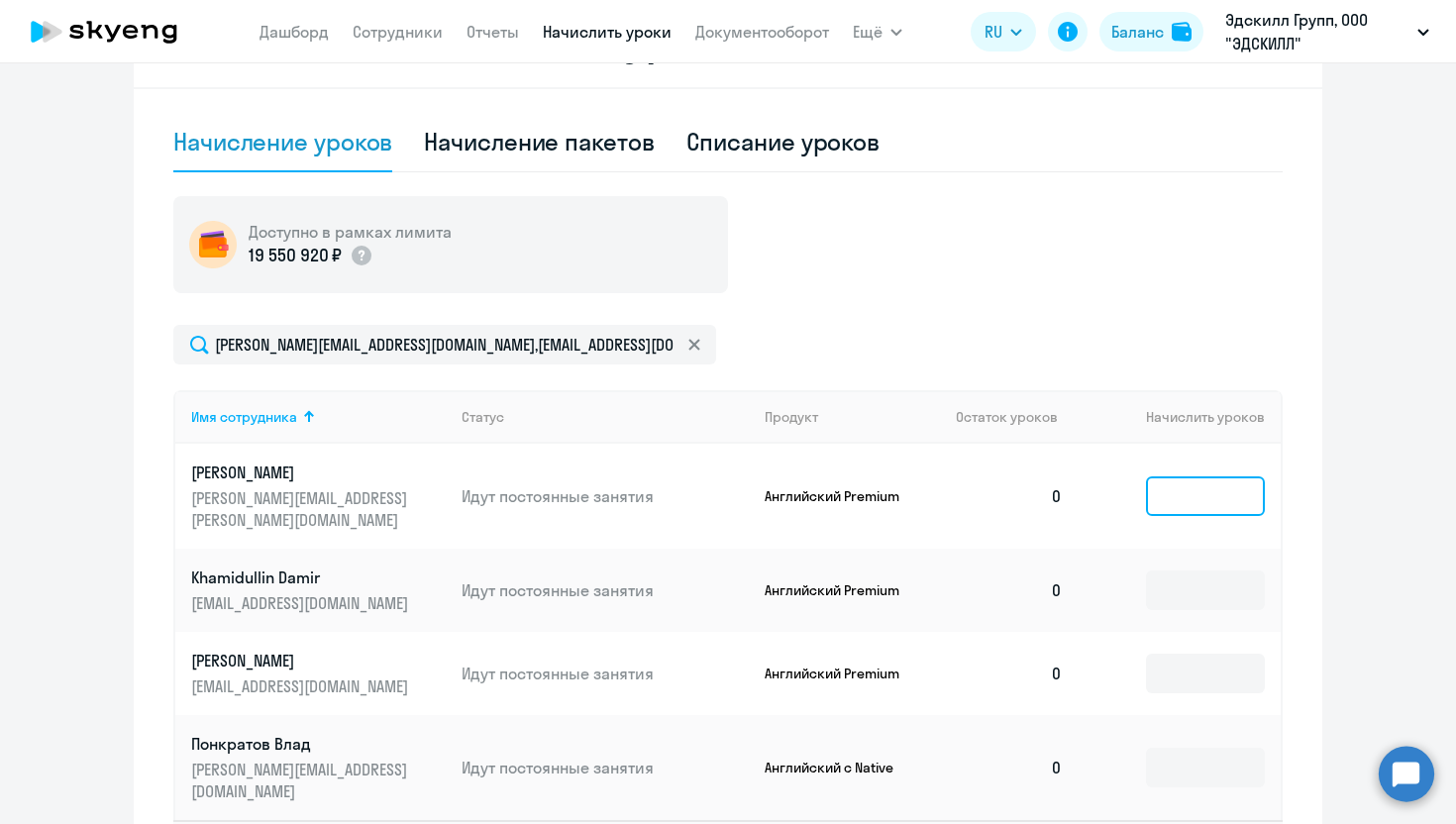 click 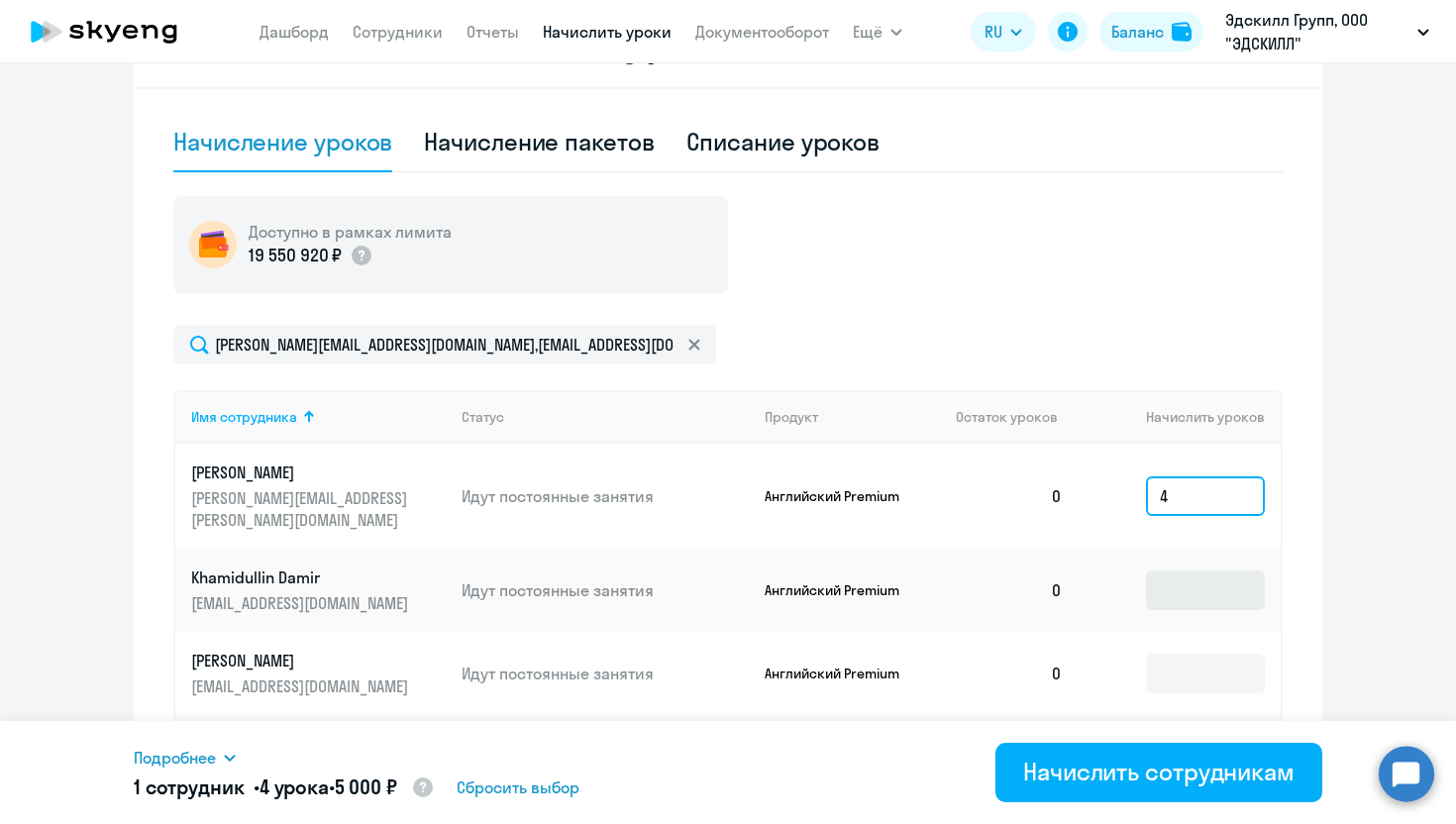 type on "4" 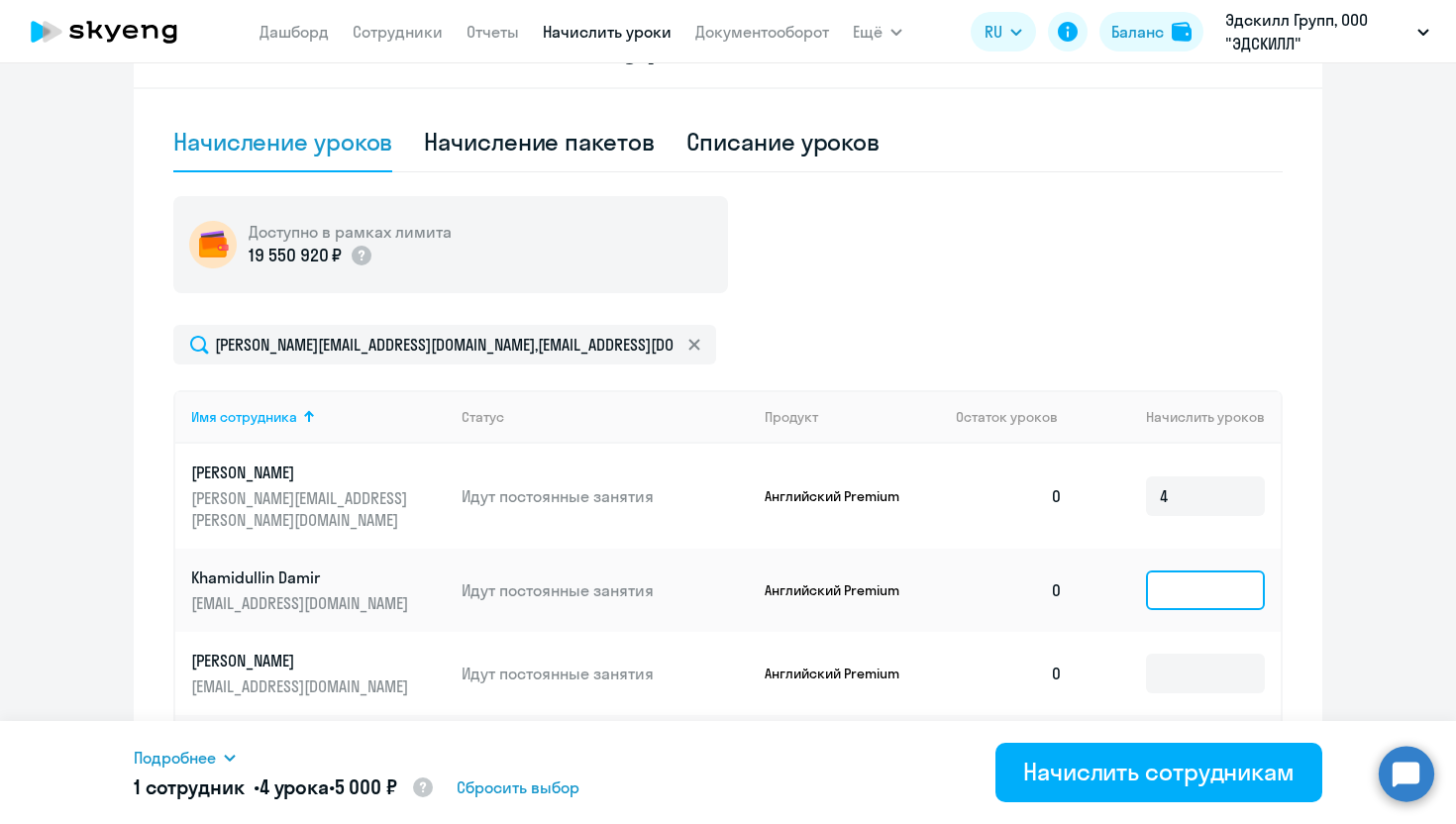 click 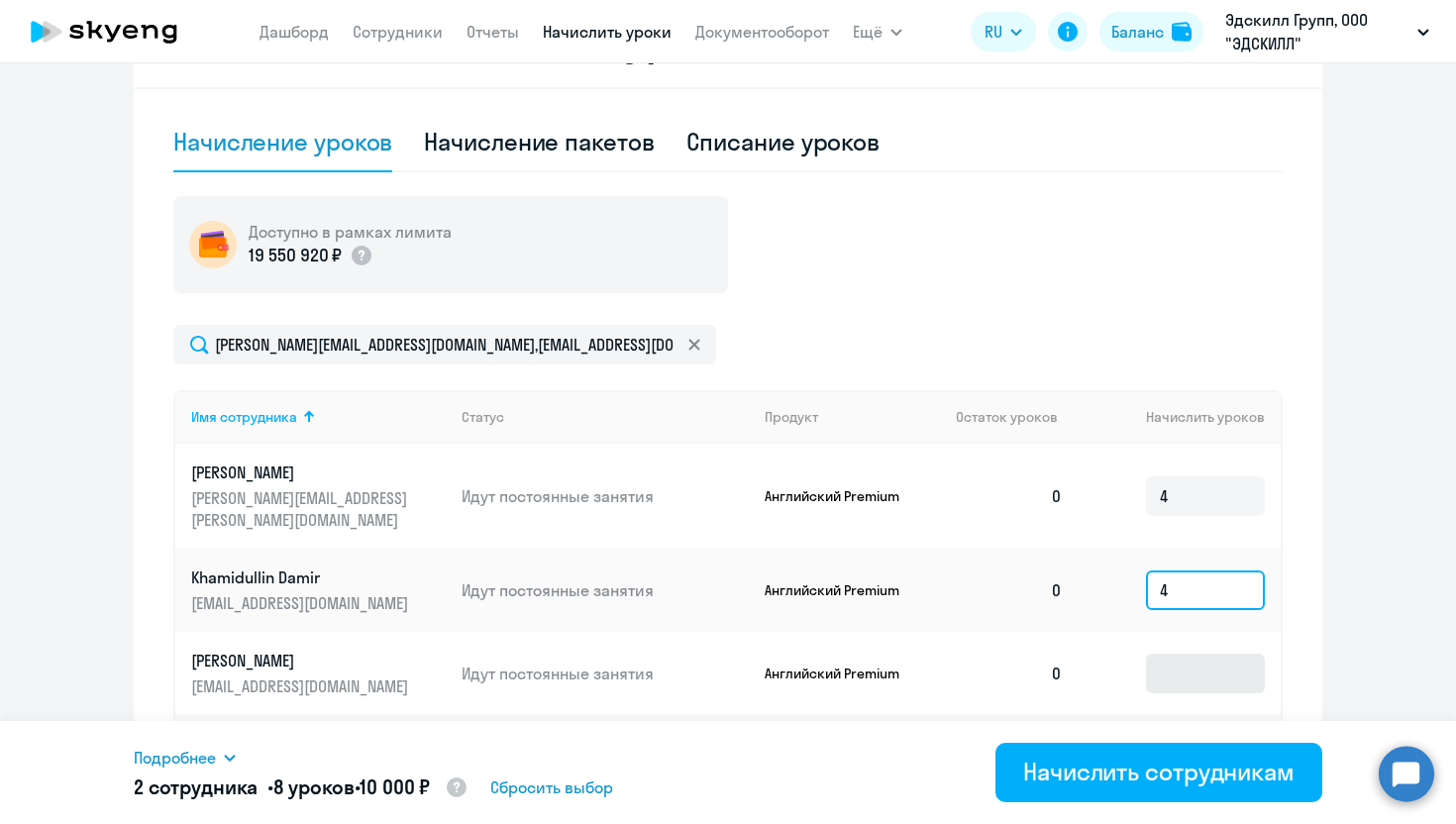 type on "4" 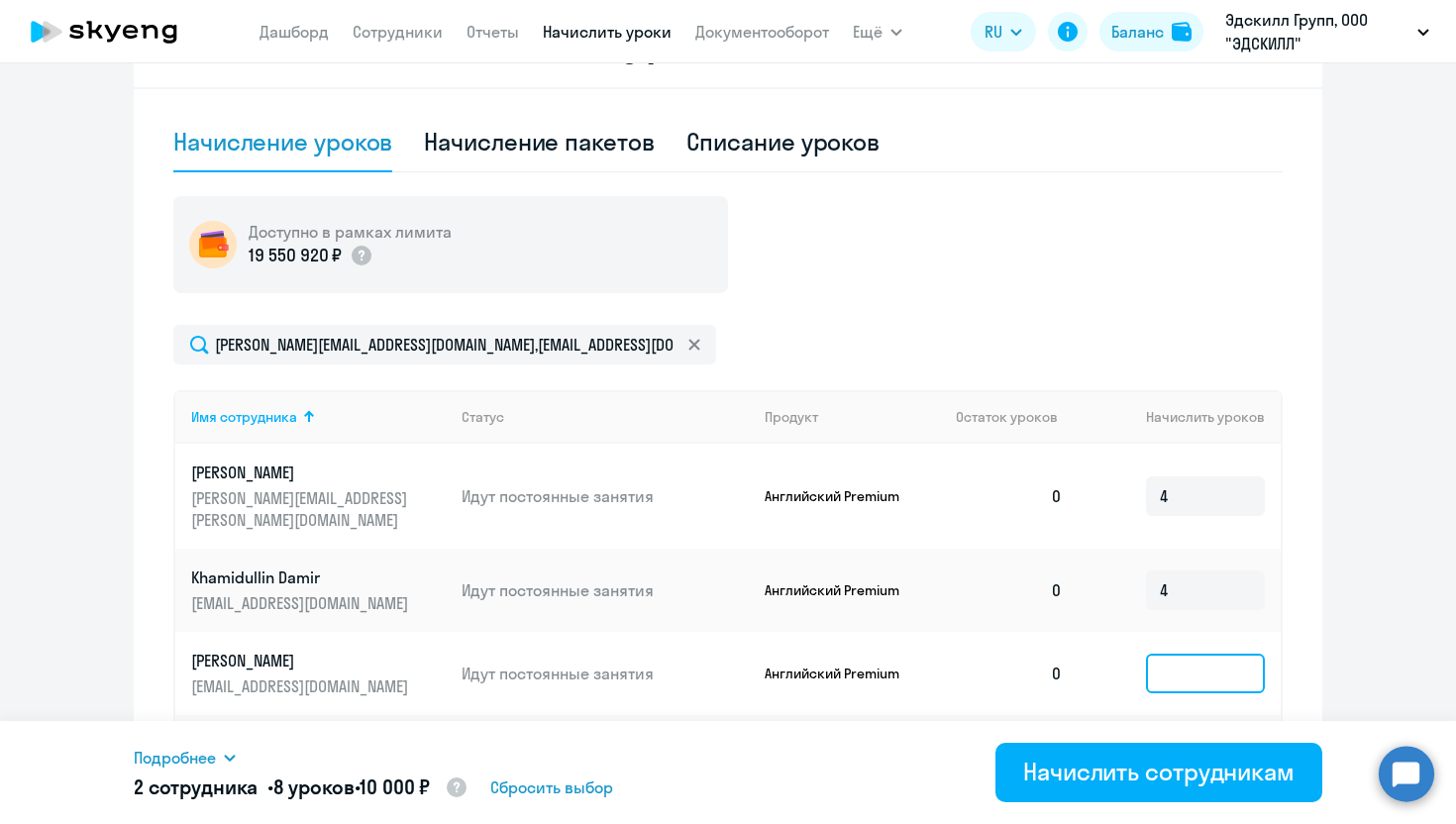 click 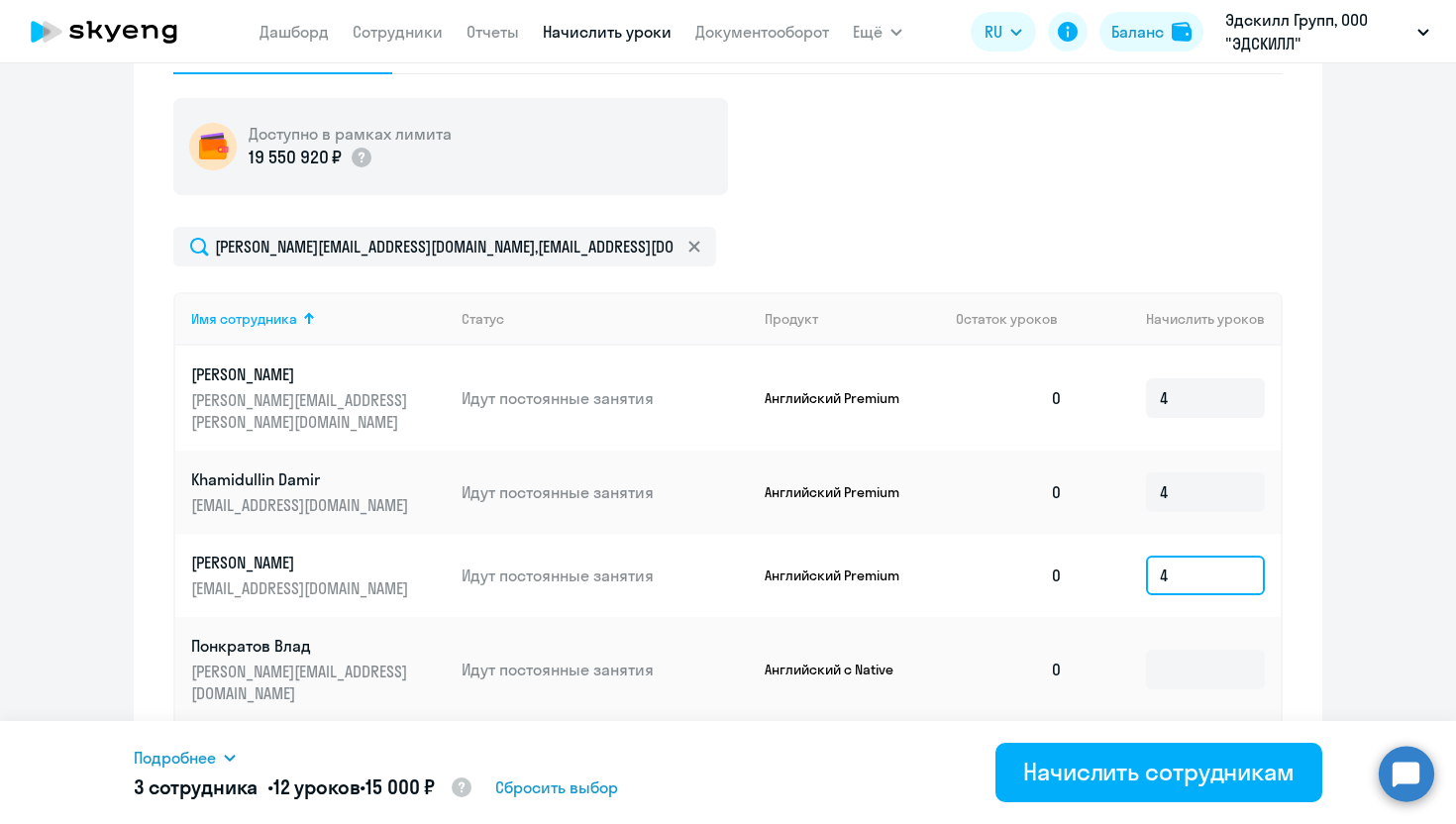 scroll, scrollTop: 618, scrollLeft: 0, axis: vertical 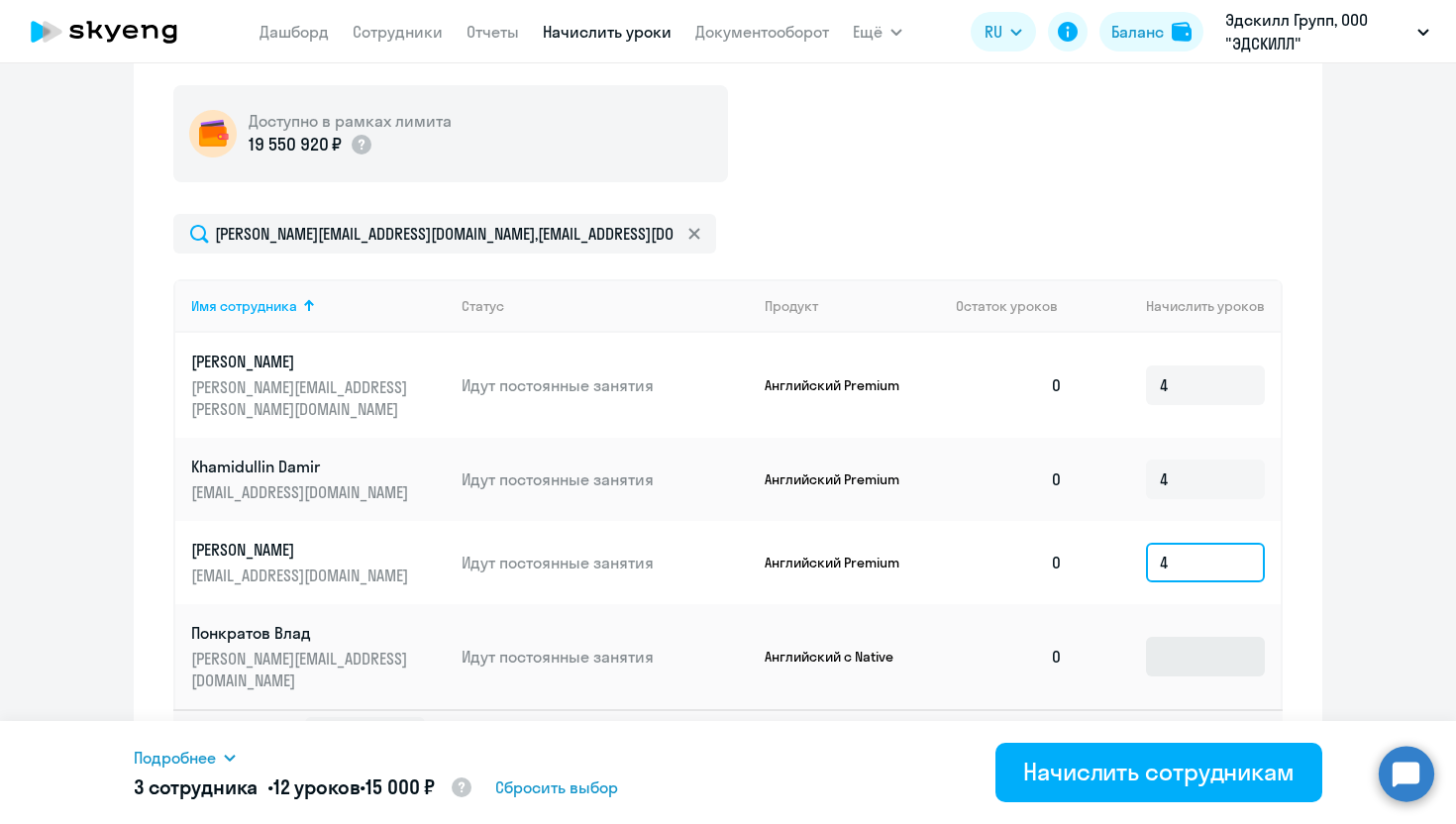 type on "4" 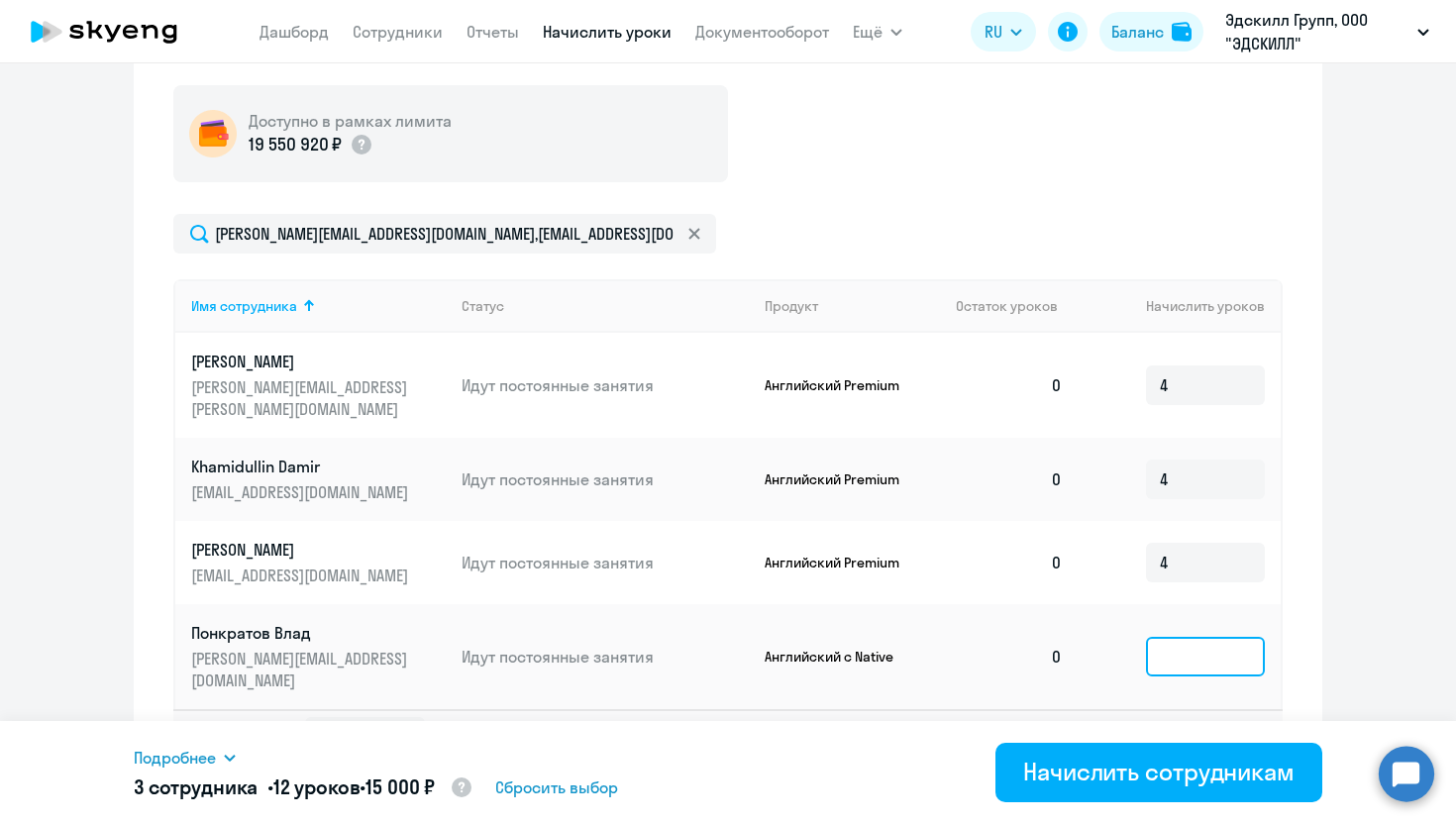 click 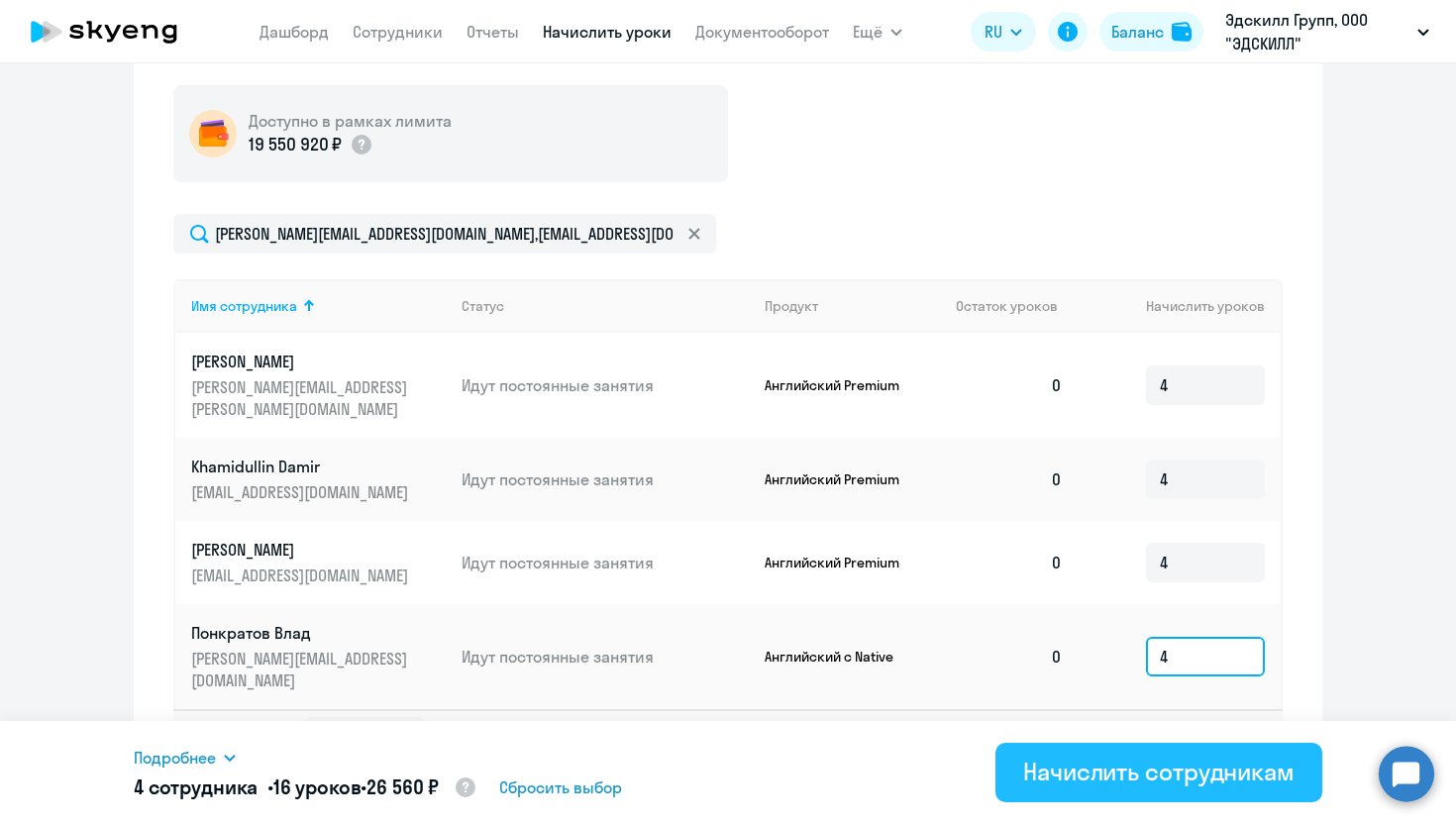 type on "4" 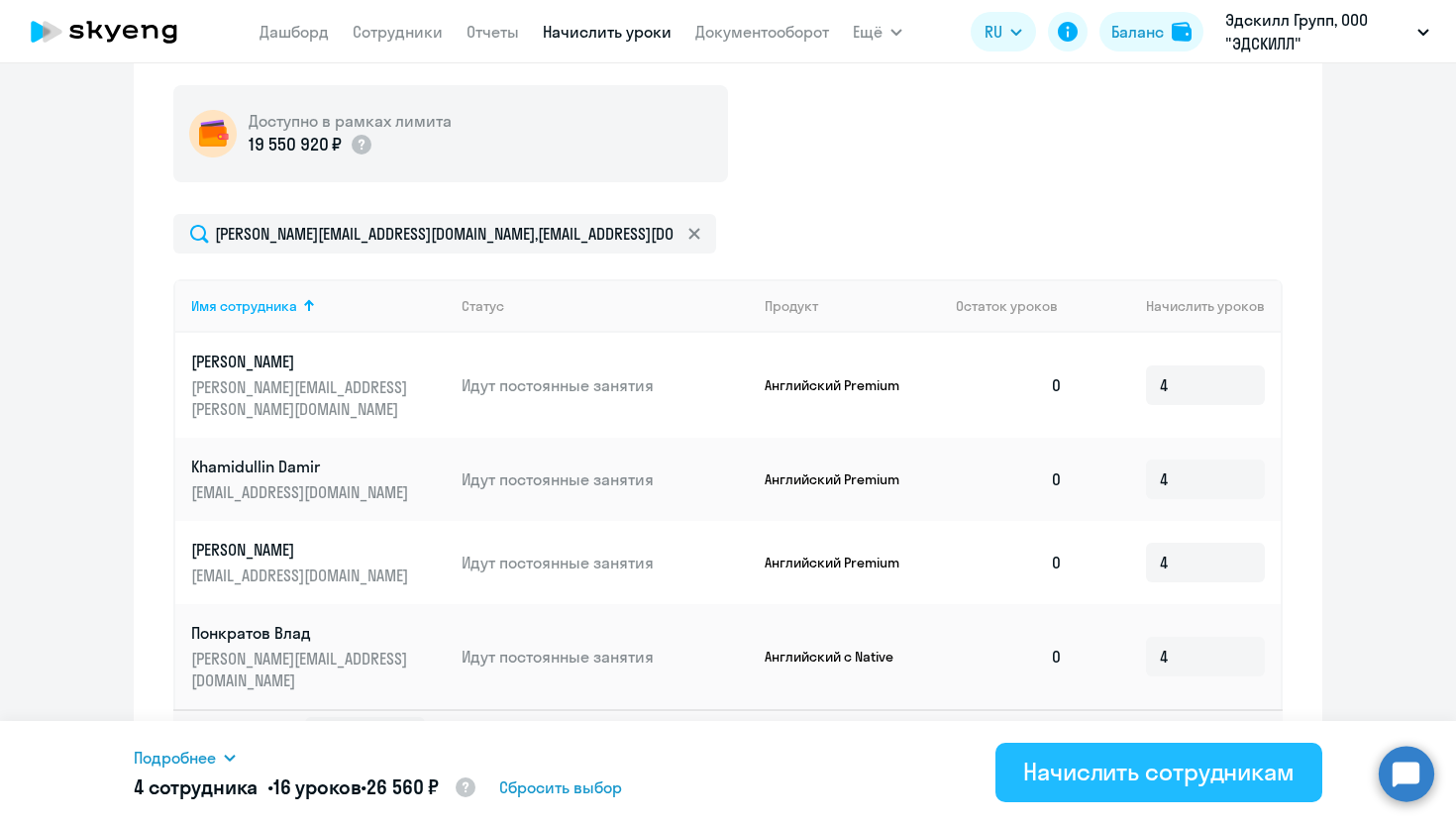 click on "Начислить сотрудникам" at bounding box center (1159, 772) 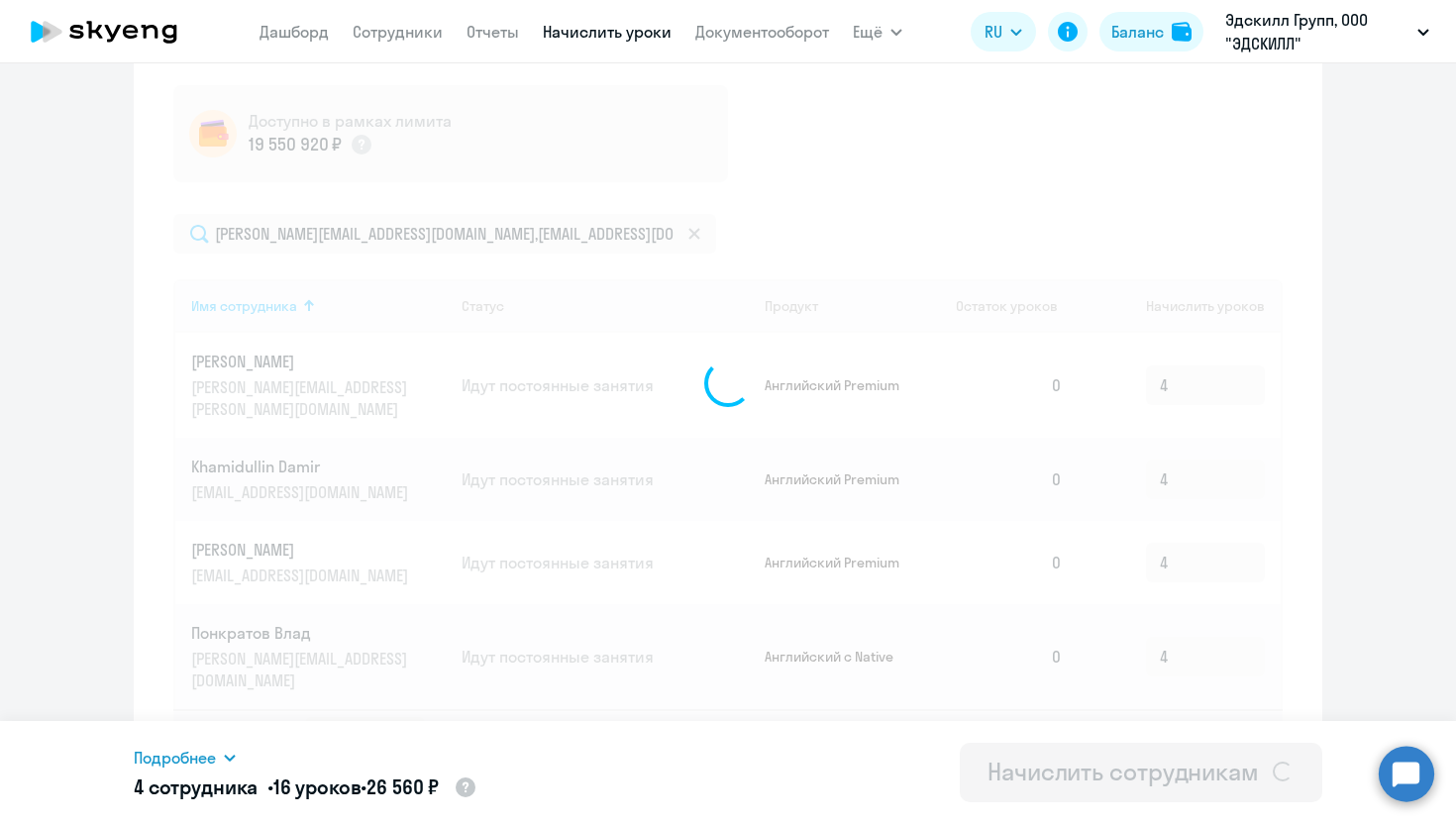 type 